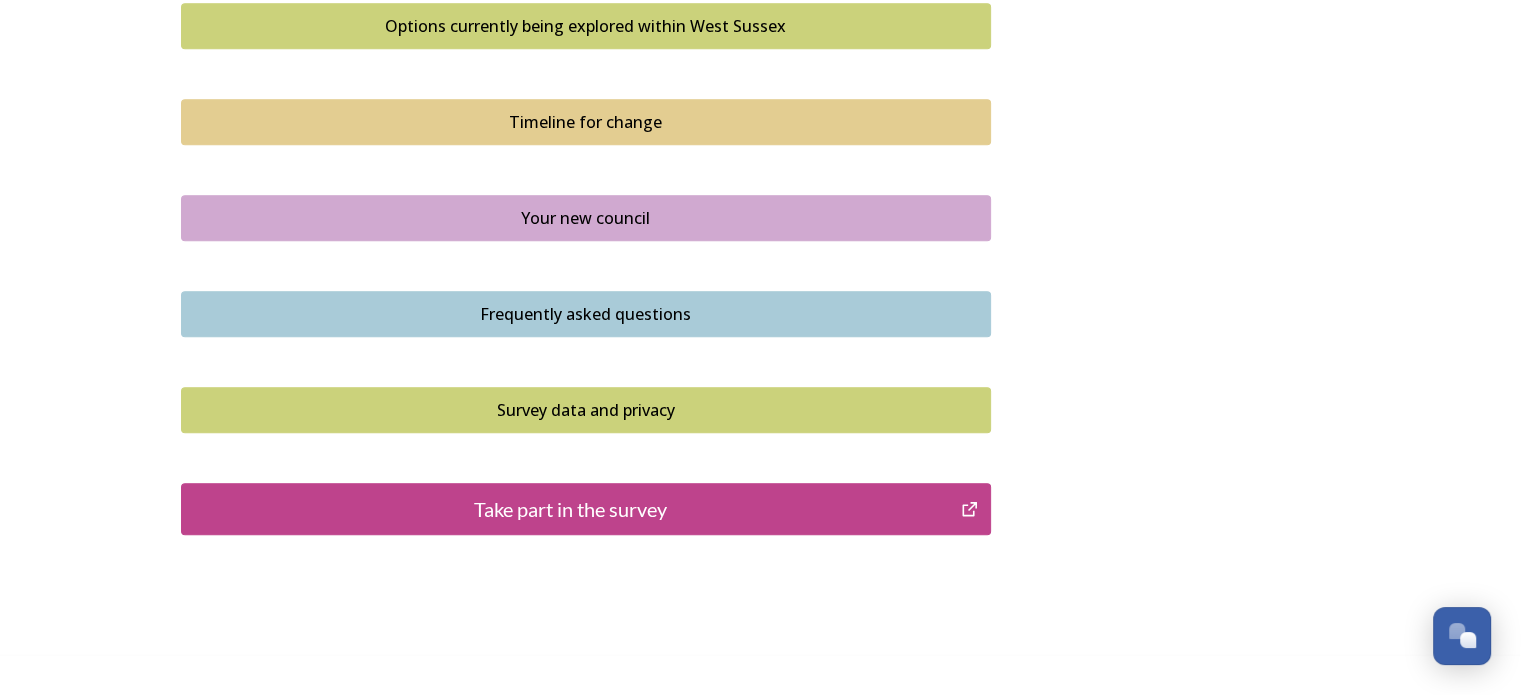 scroll, scrollTop: 1400, scrollLeft: 0, axis: vertical 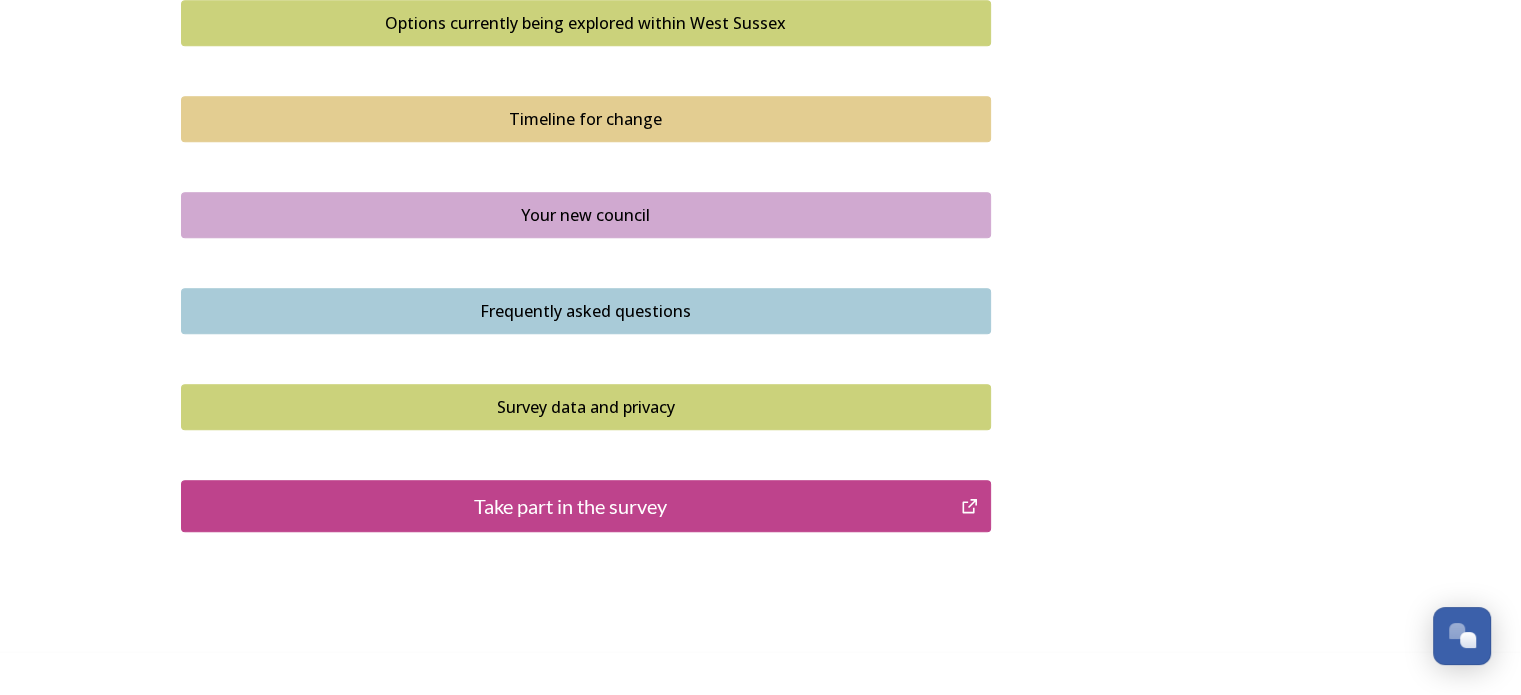click on "Take part in the survey" at bounding box center (571, 506) 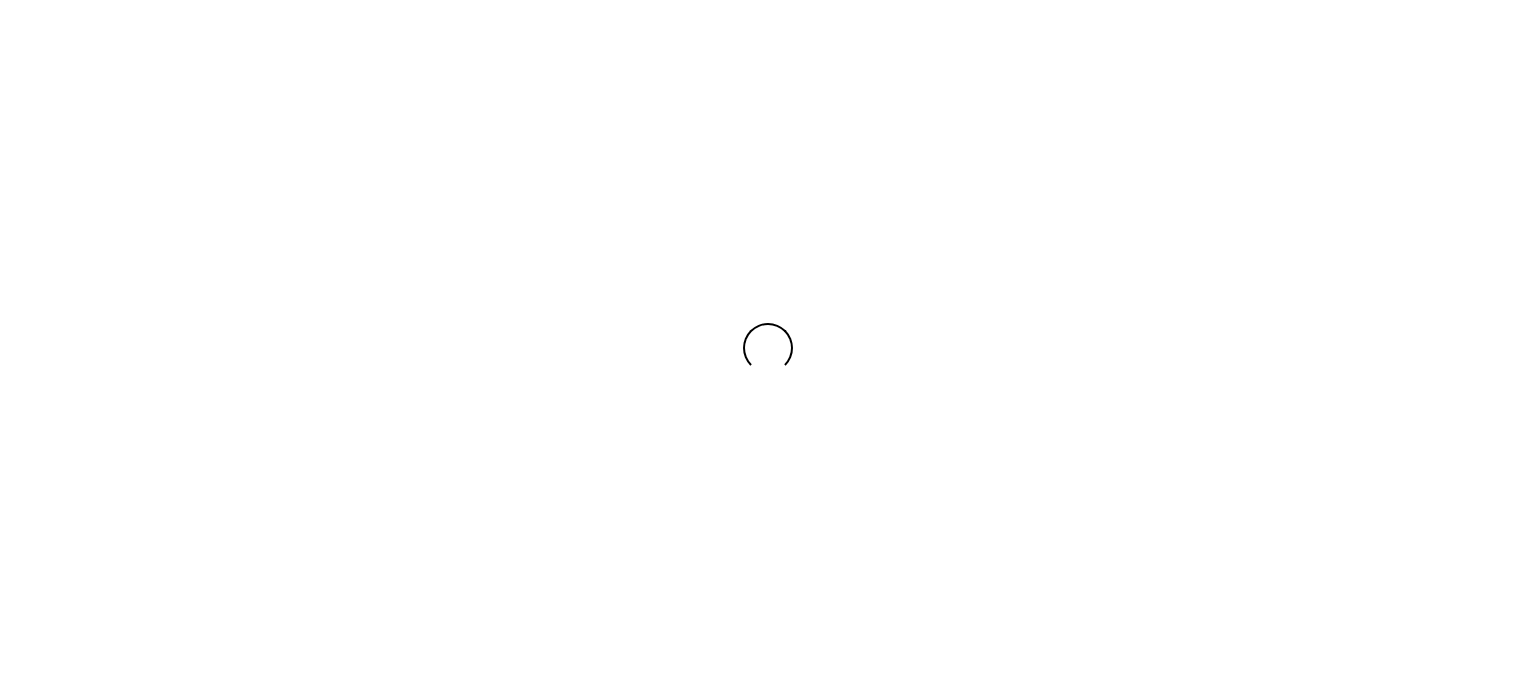 scroll, scrollTop: 0, scrollLeft: 0, axis: both 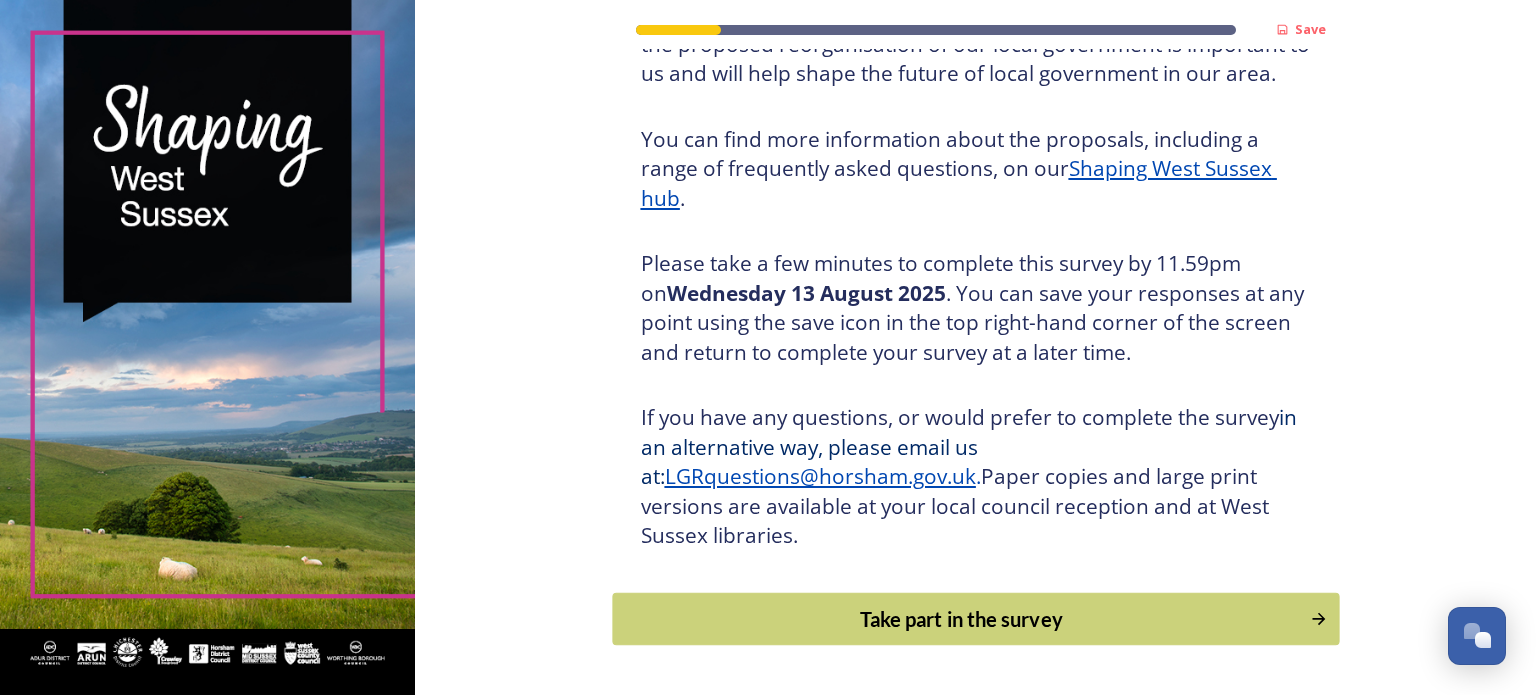 click on "Take part in the survey" at bounding box center (961, 619) 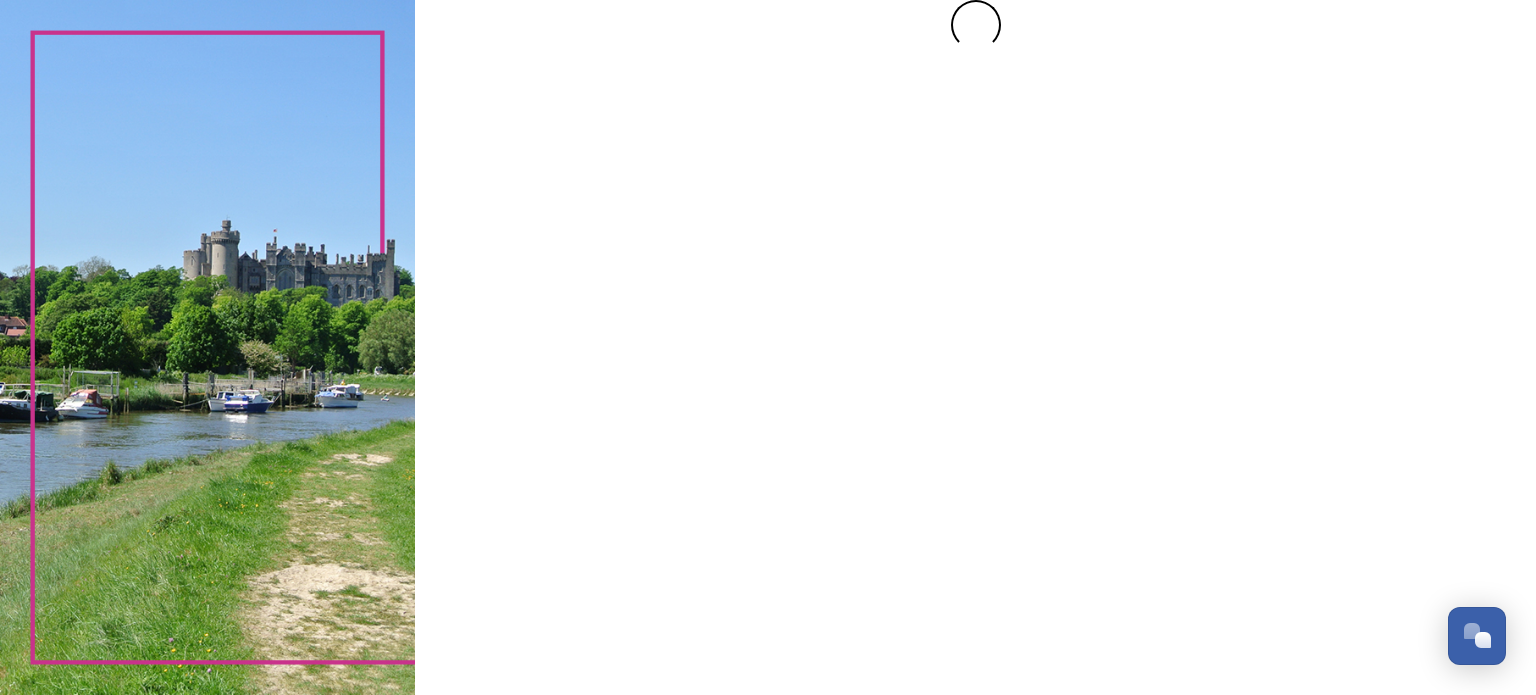 scroll, scrollTop: 0, scrollLeft: 0, axis: both 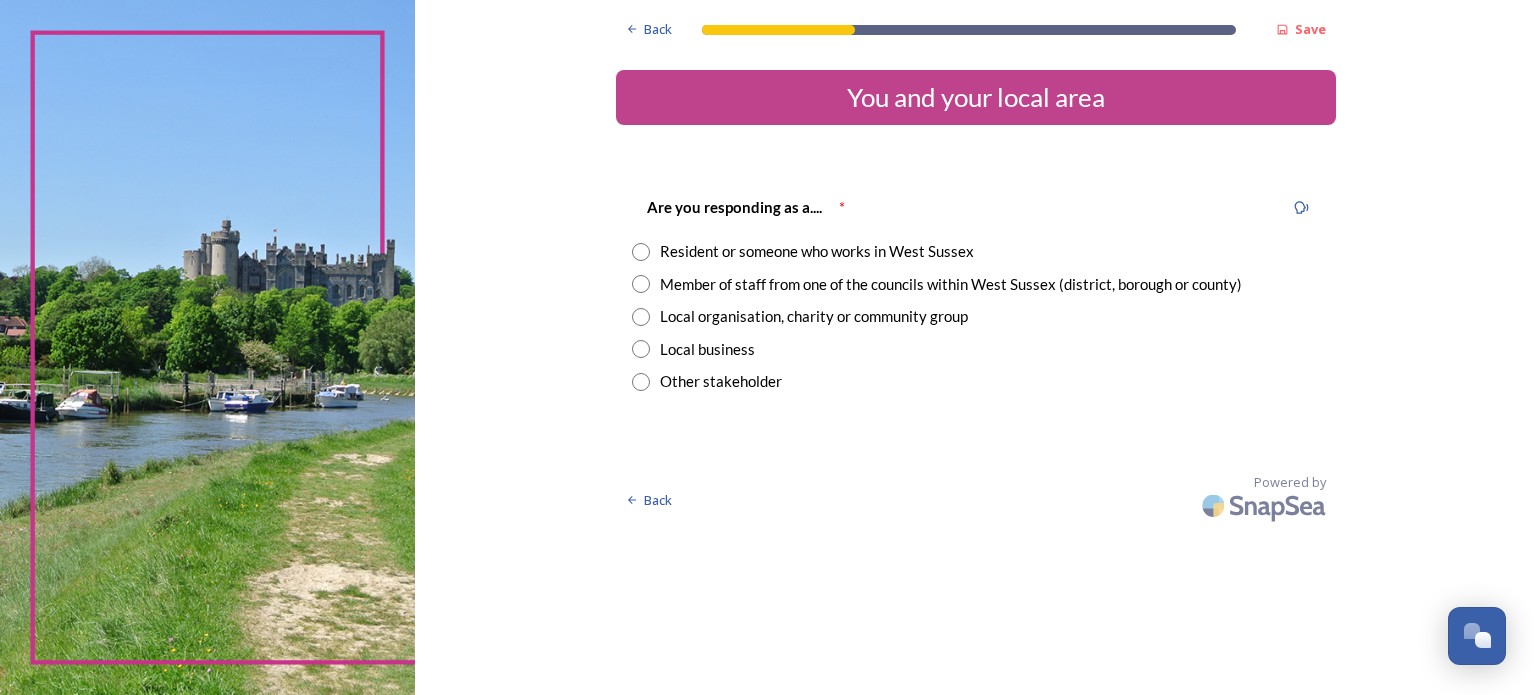 click at bounding box center [641, 252] 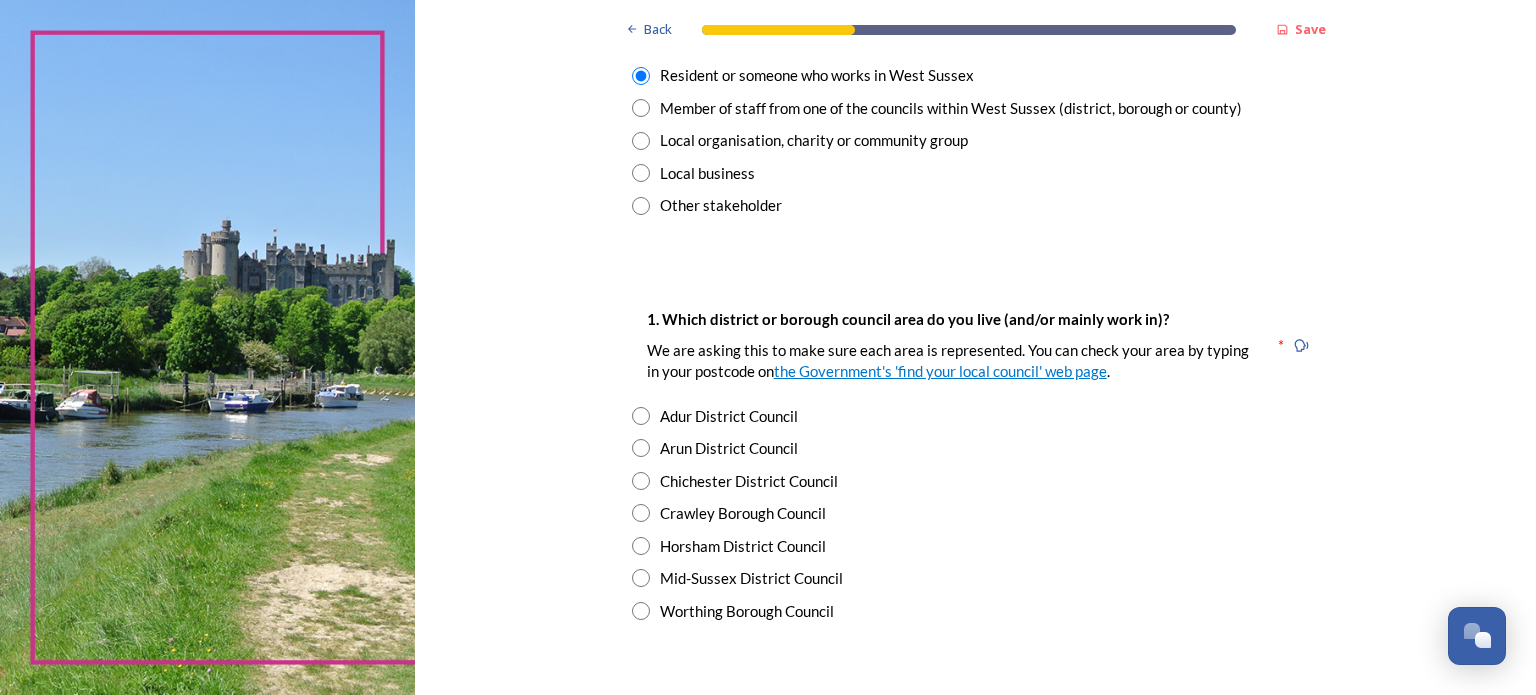 scroll, scrollTop: 200, scrollLeft: 0, axis: vertical 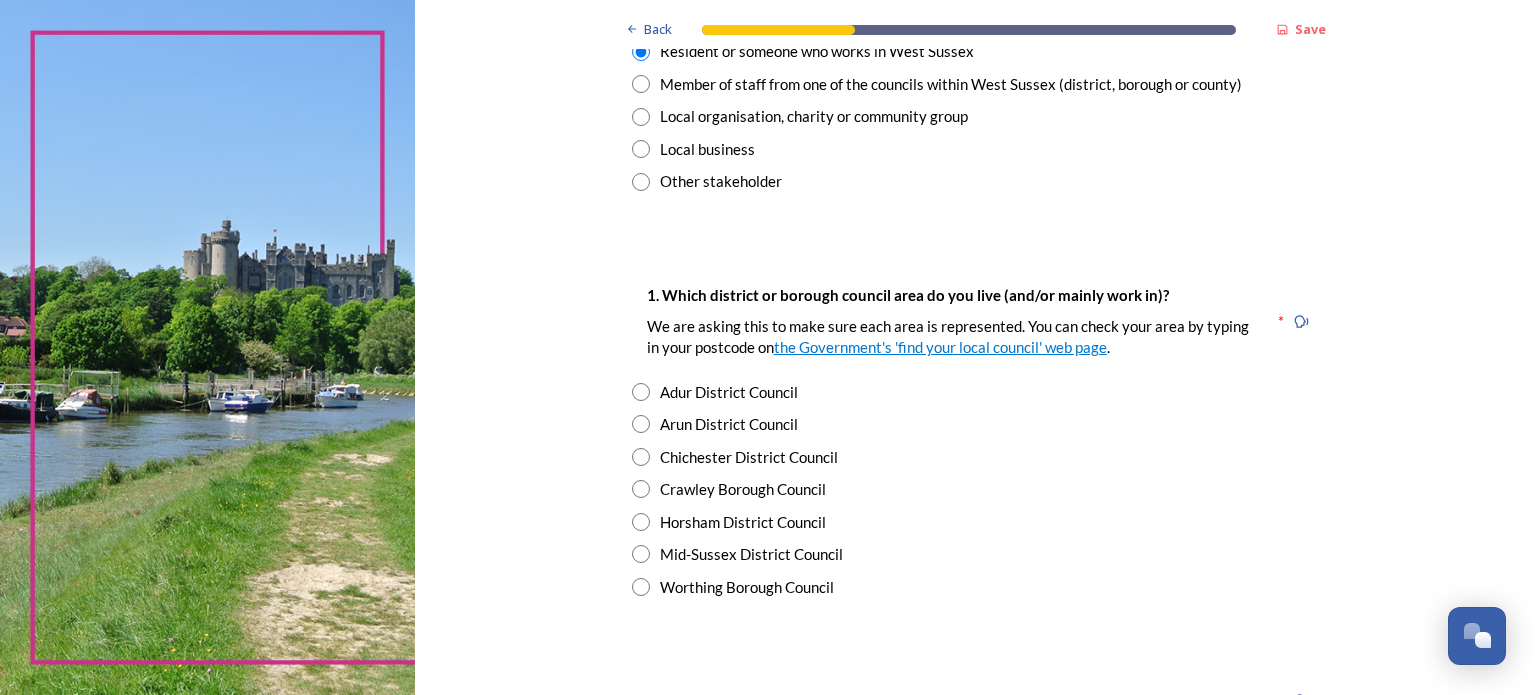 click at bounding box center [641, 457] 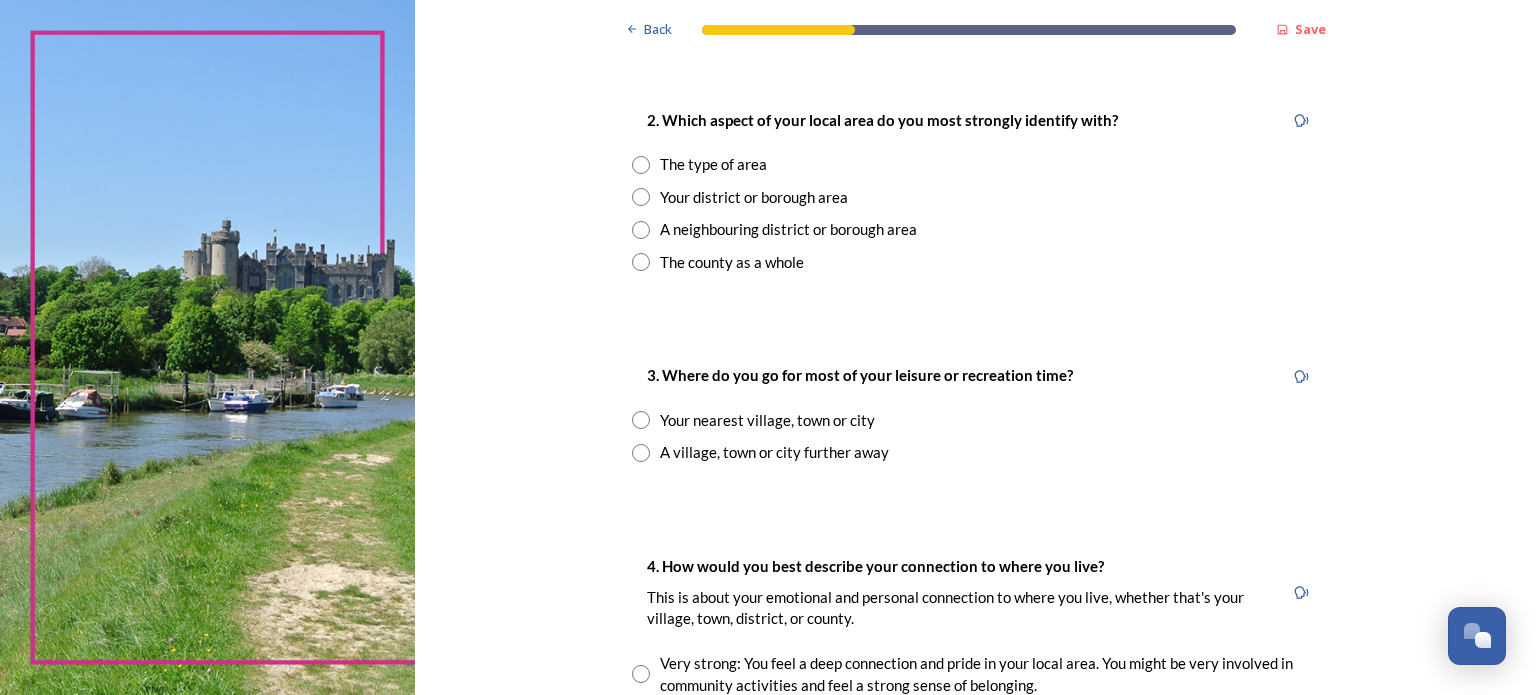 scroll, scrollTop: 800, scrollLeft: 0, axis: vertical 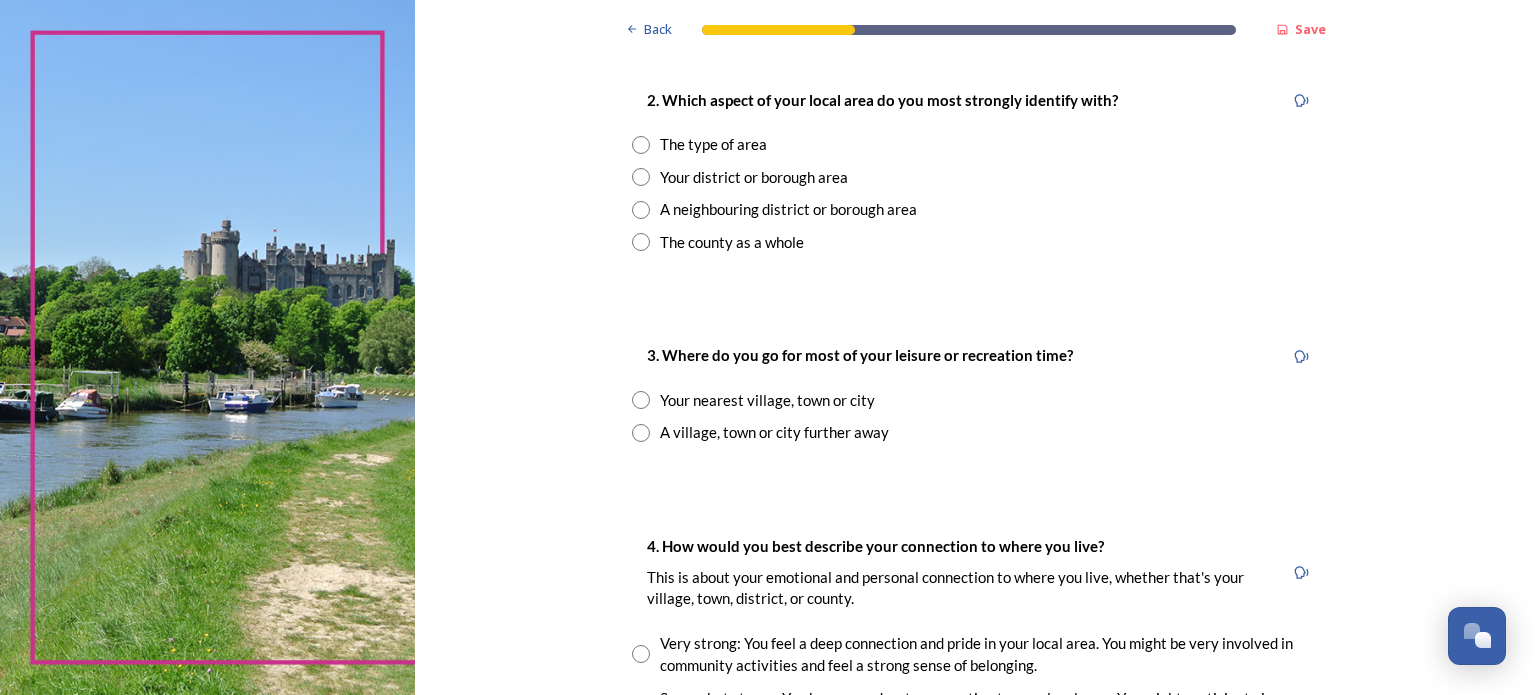 click at bounding box center [641, 400] 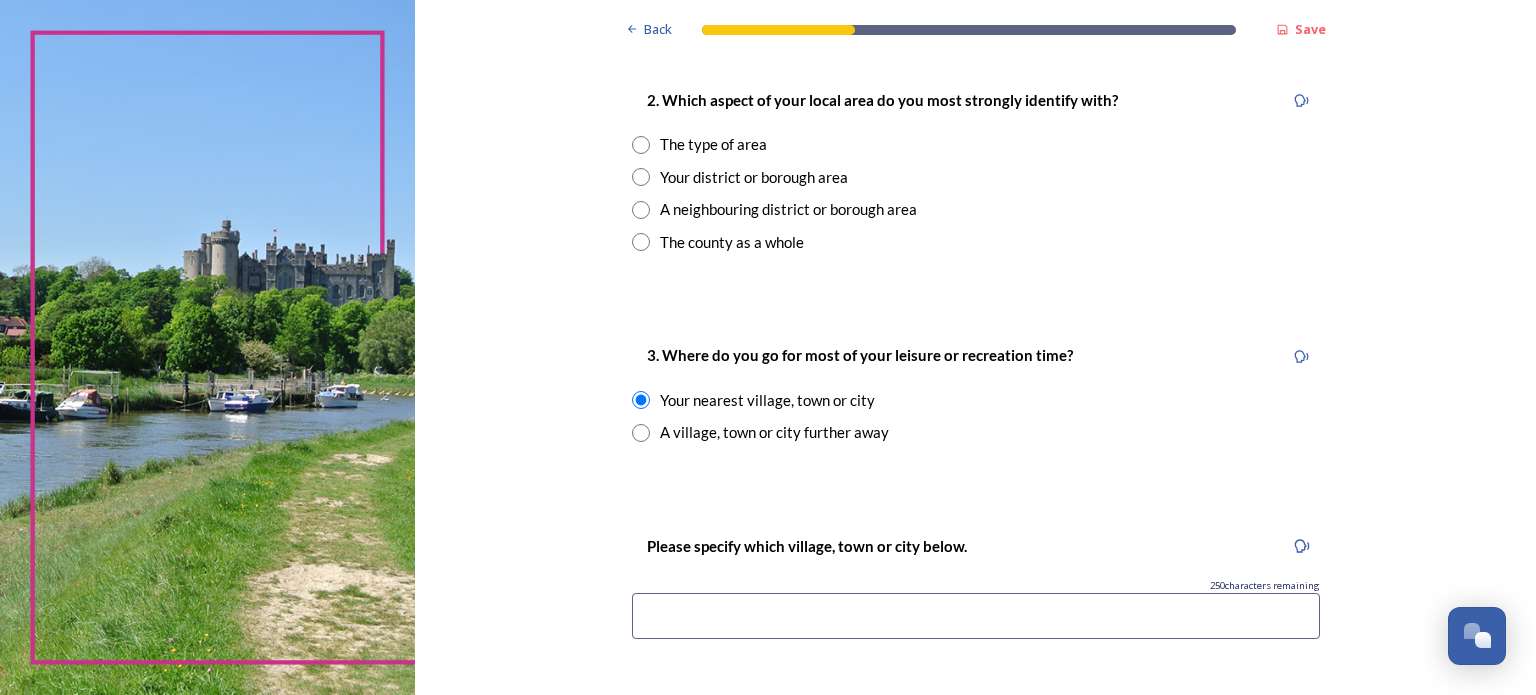 click at bounding box center (641, 242) 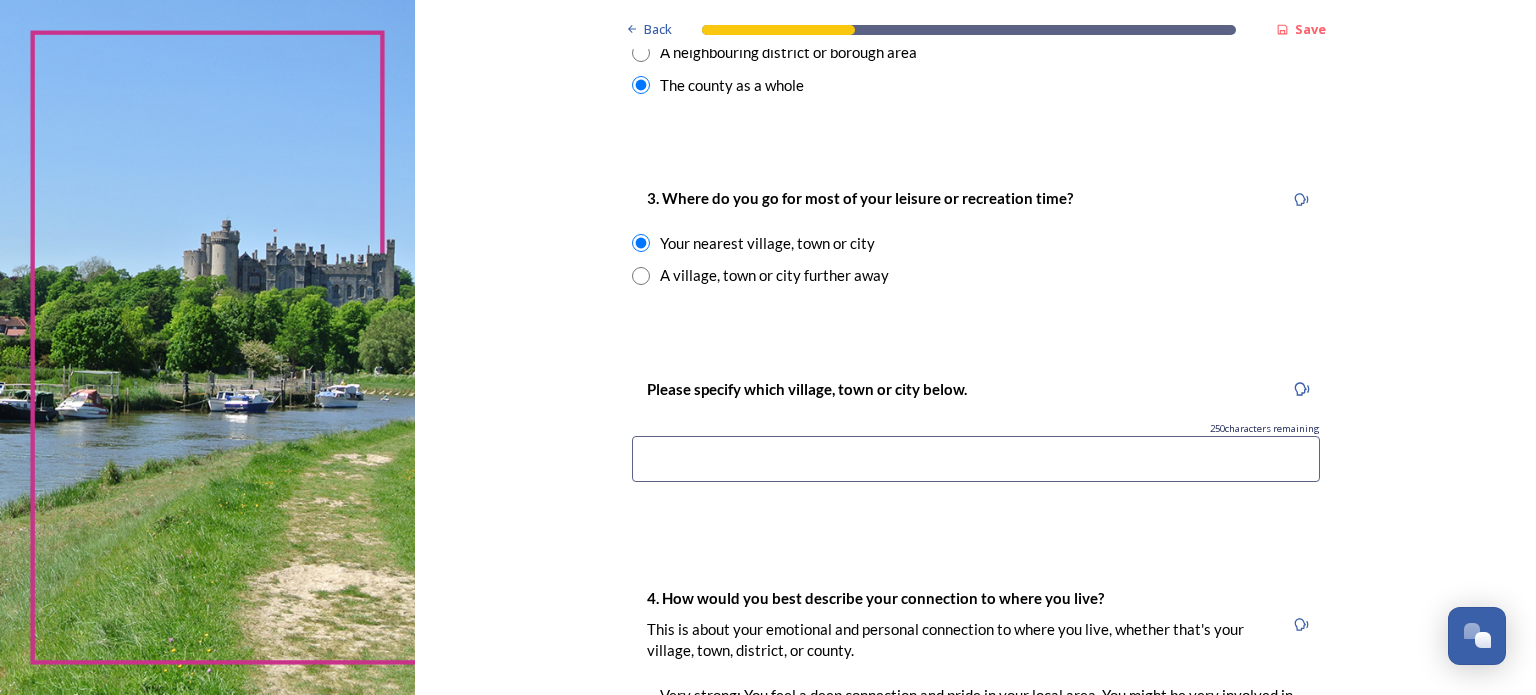scroll, scrollTop: 1000, scrollLeft: 0, axis: vertical 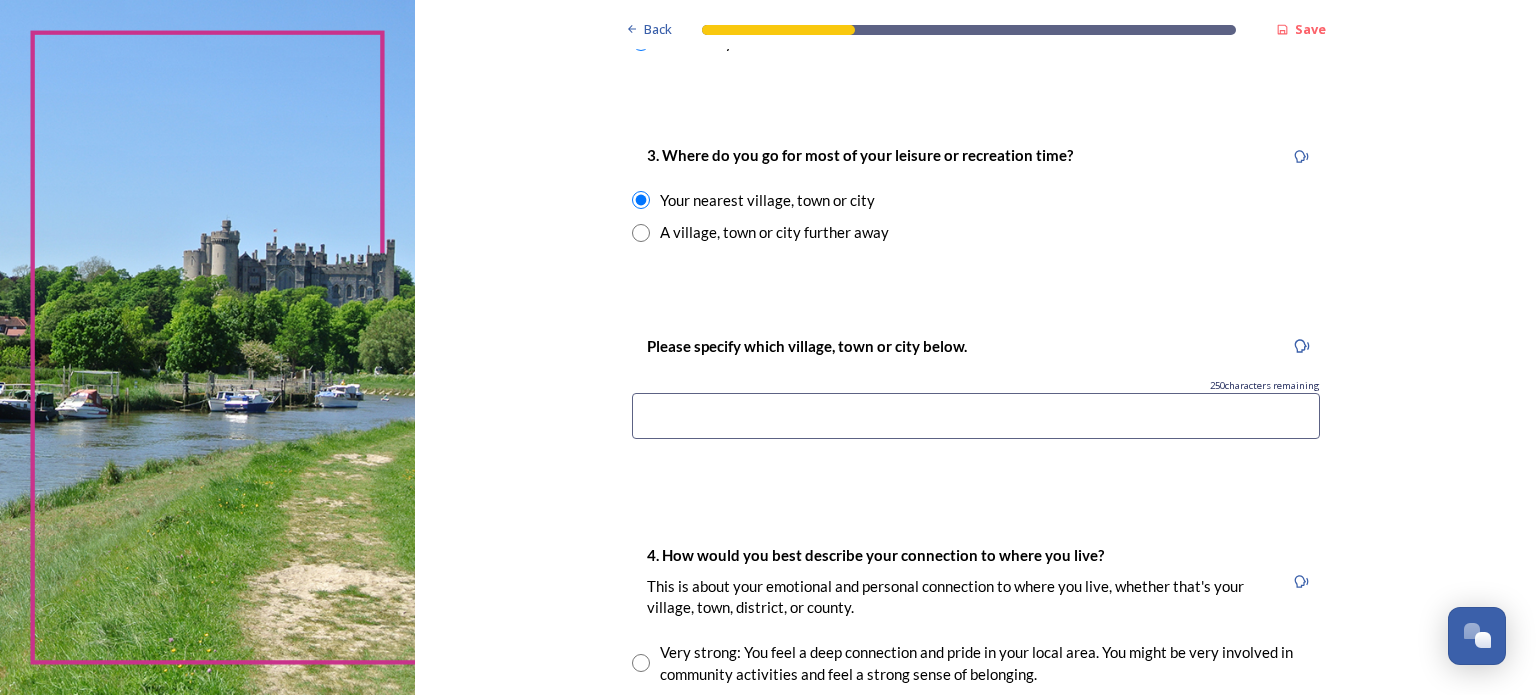 click at bounding box center (976, 416) 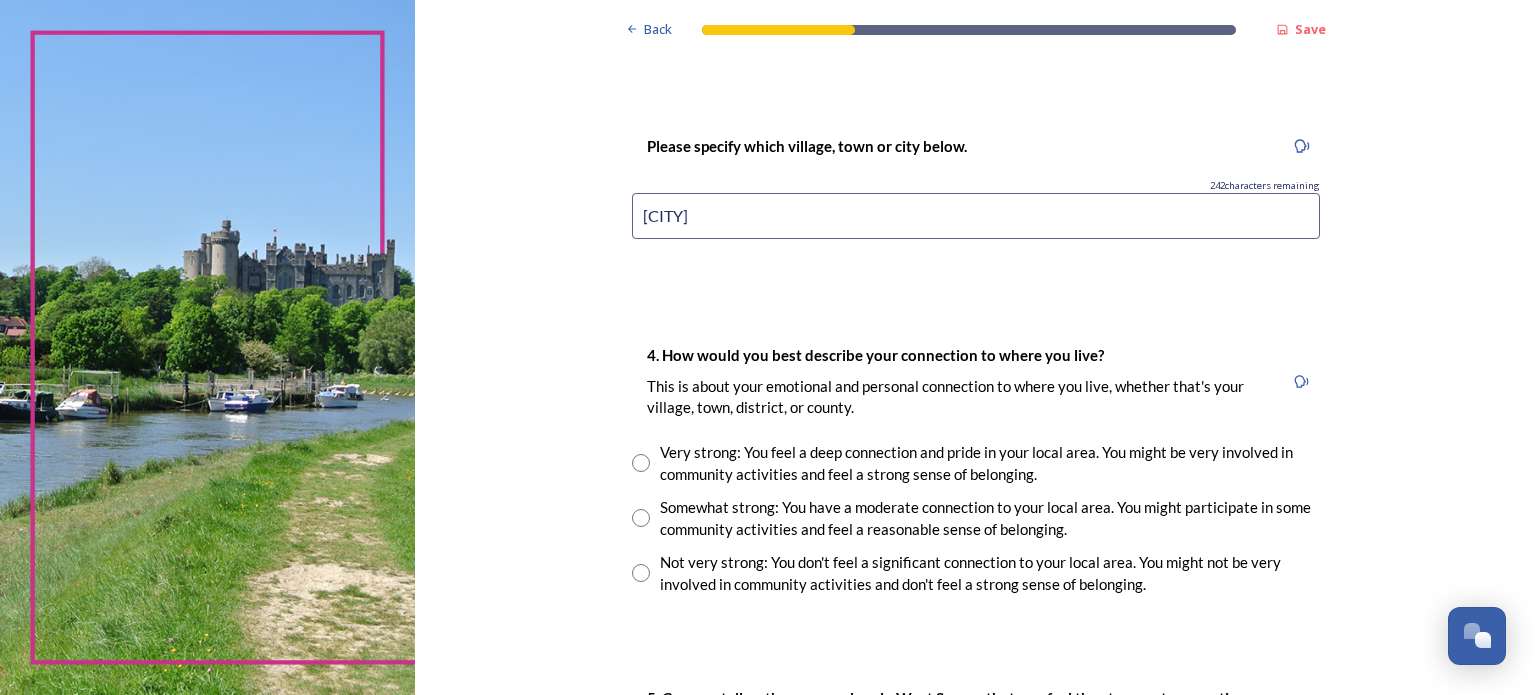 scroll, scrollTop: 1300, scrollLeft: 0, axis: vertical 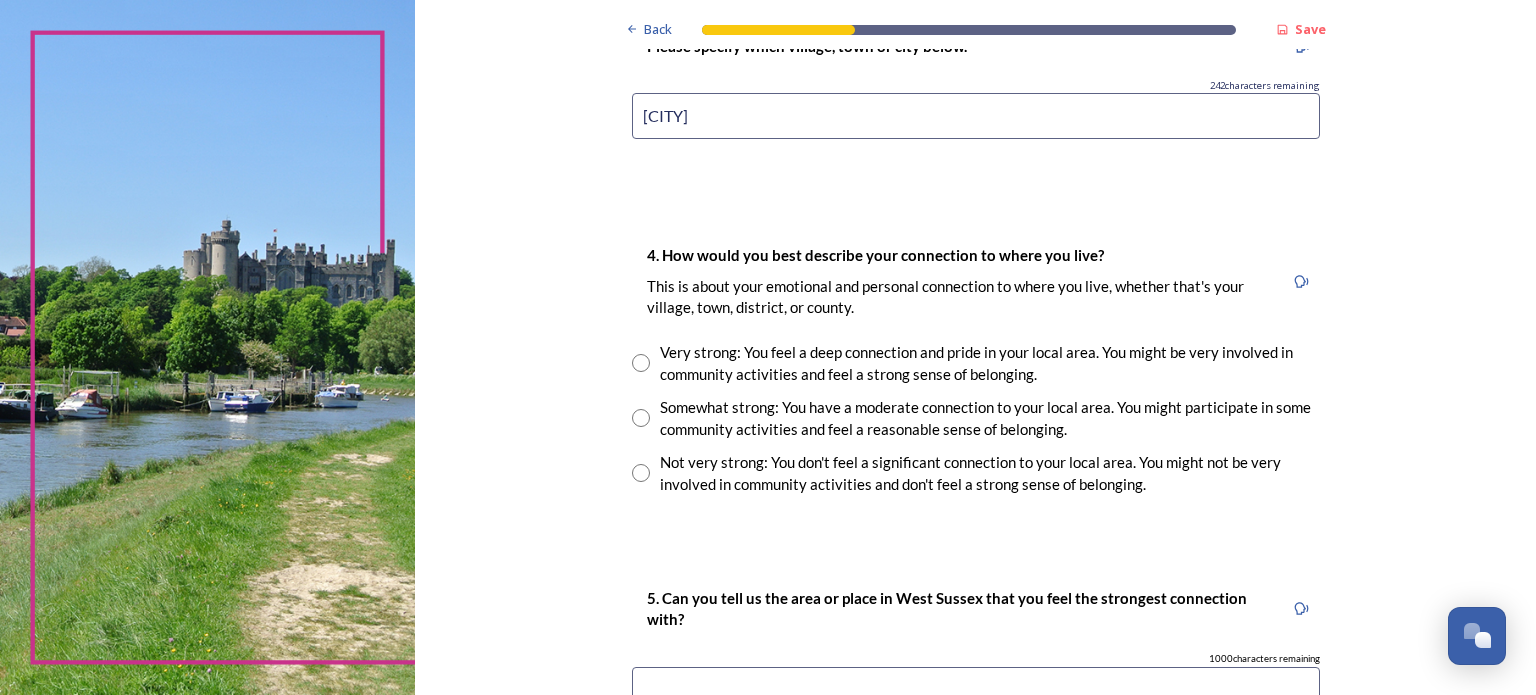 type on "[CITY]" 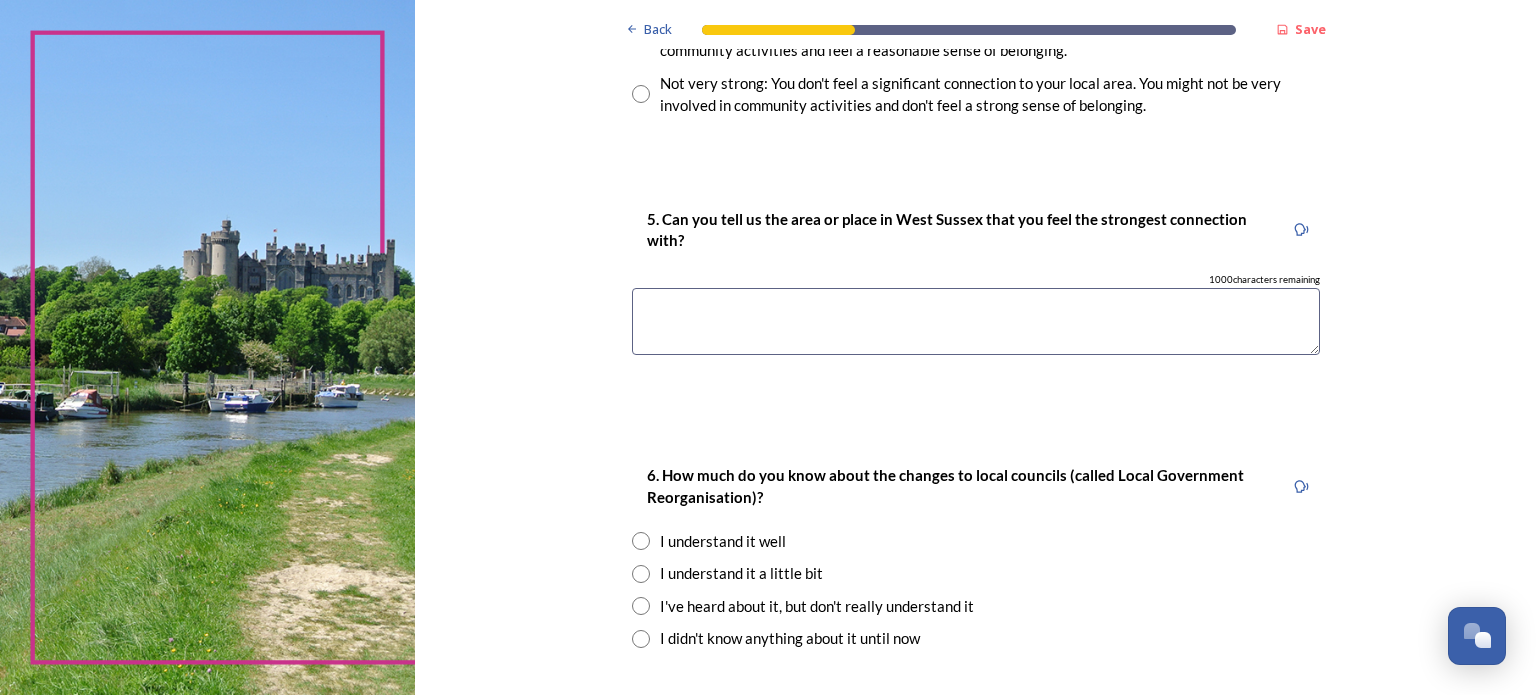 scroll, scrollTop: 1700, scrollLeft: 0, axis: vertical 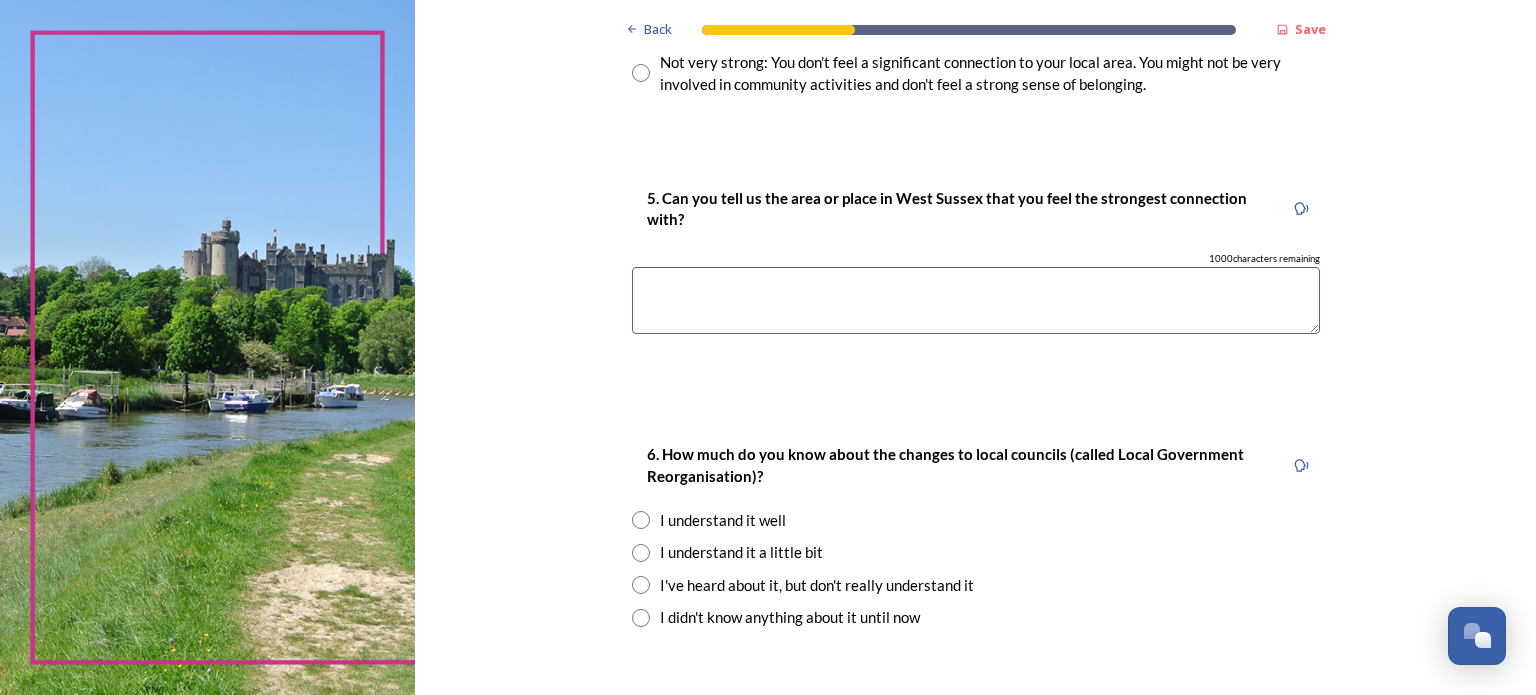 click at bounding box center [976, 300] 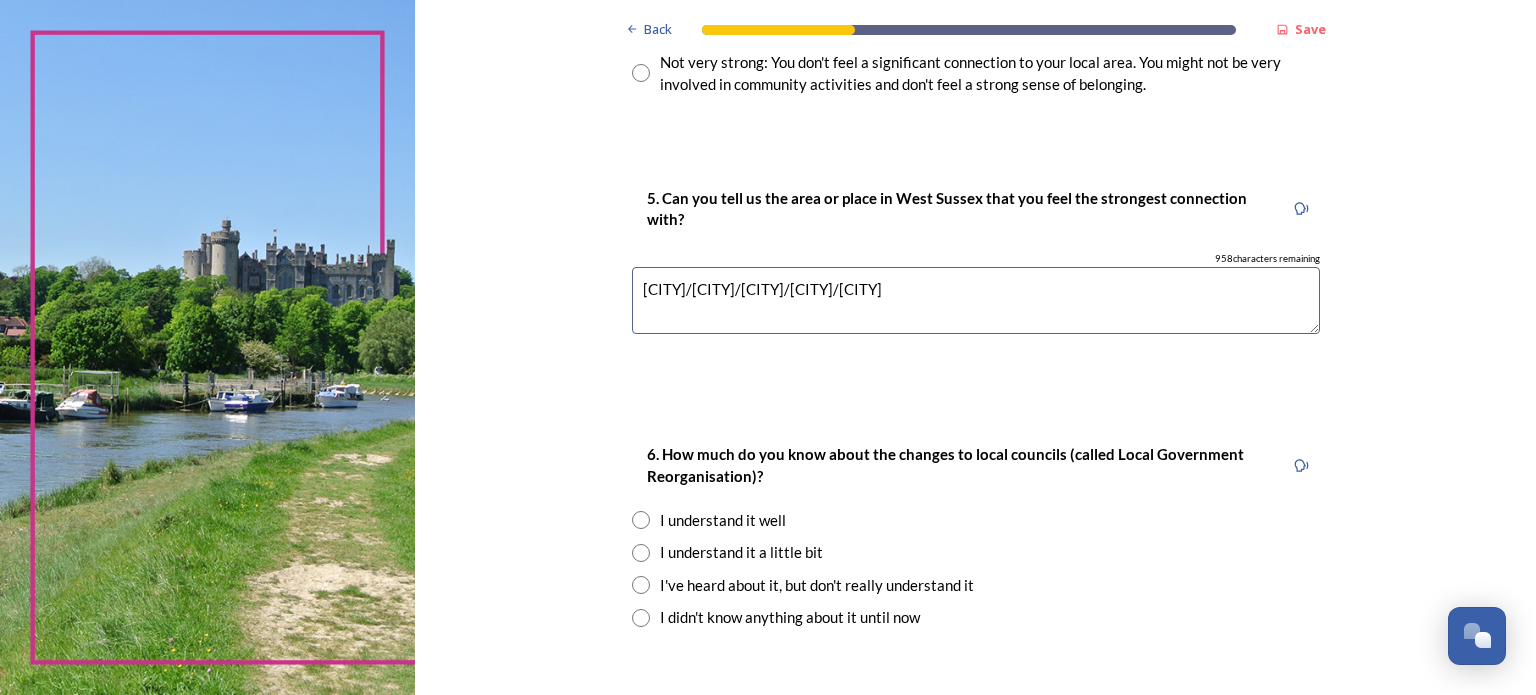 type on "[CITY]/[CITY]/[CITY]/[CITY]/[CITY]" 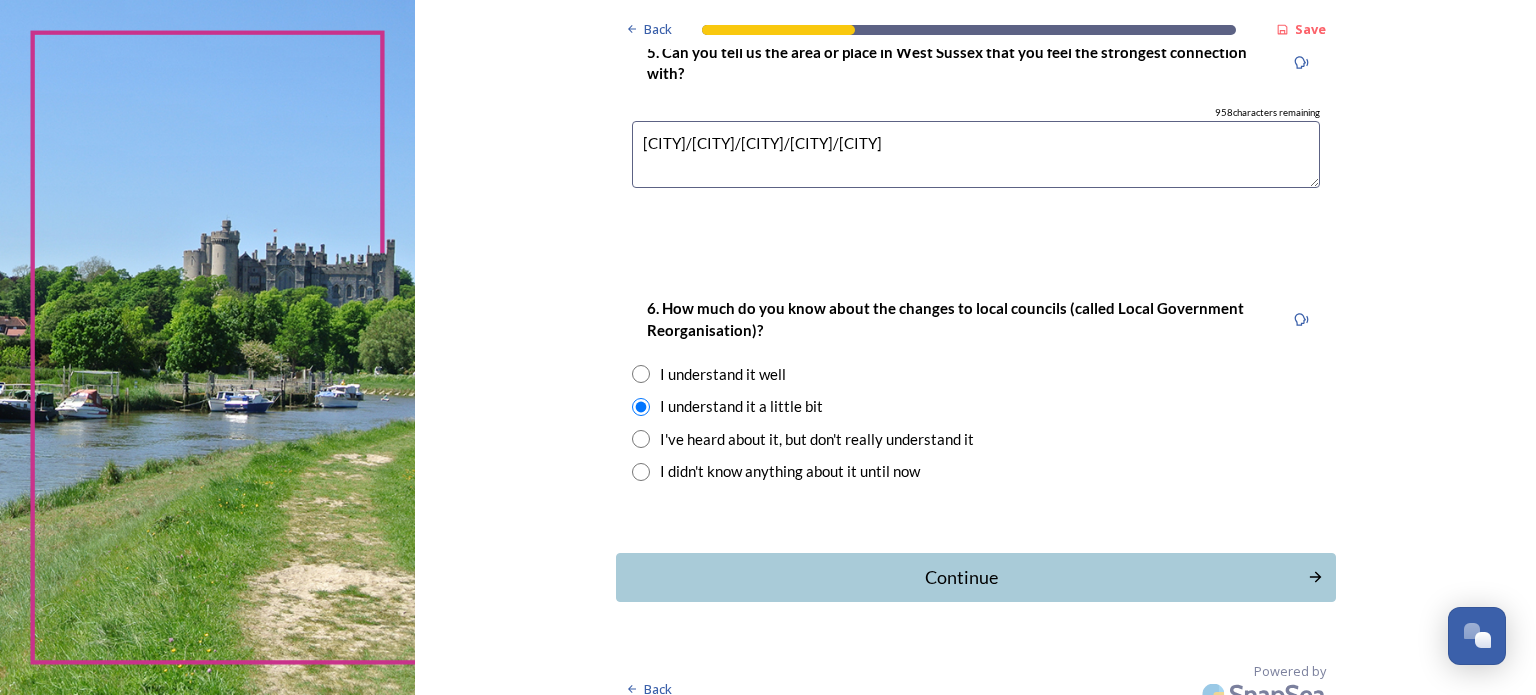 scroll, scrollTop: 1868, scrollLeft: 0, axis: vertical 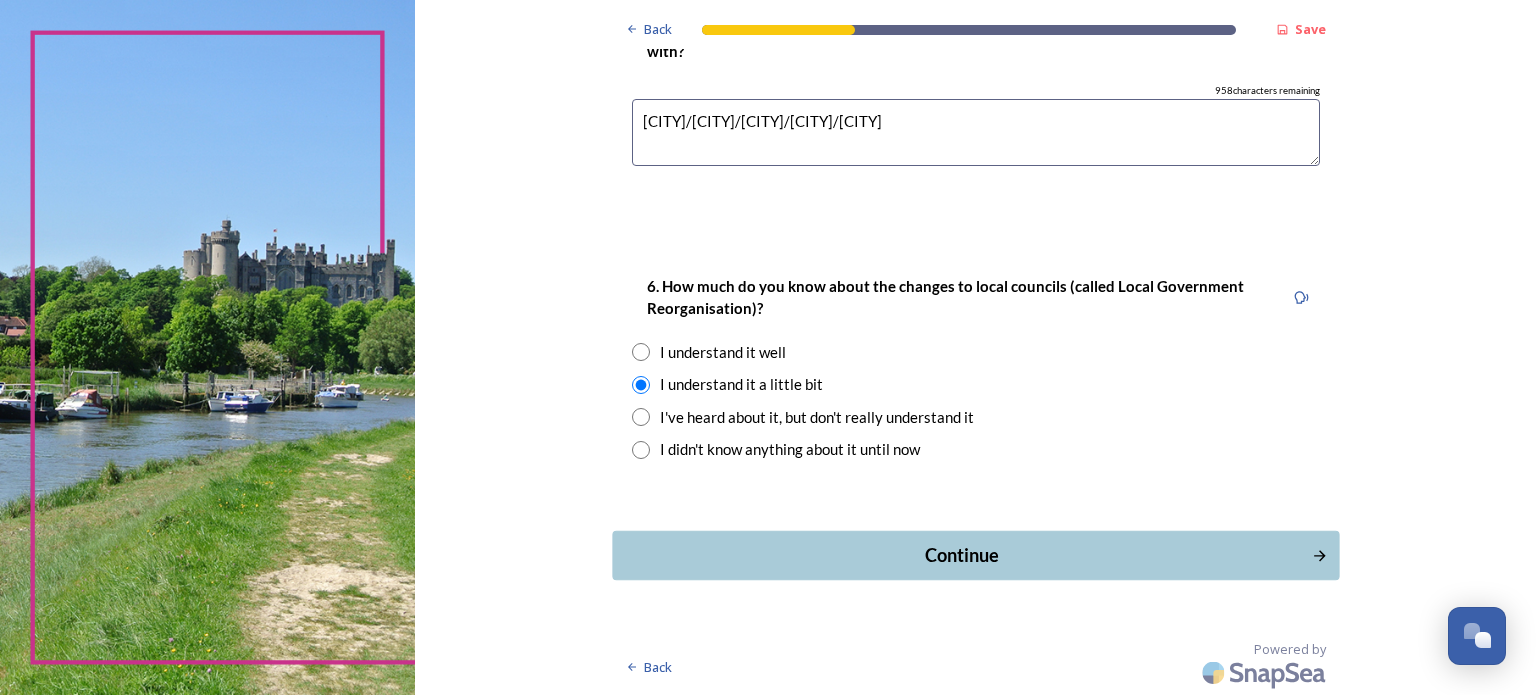 click on "Continue" at bounding box center [961, 555] 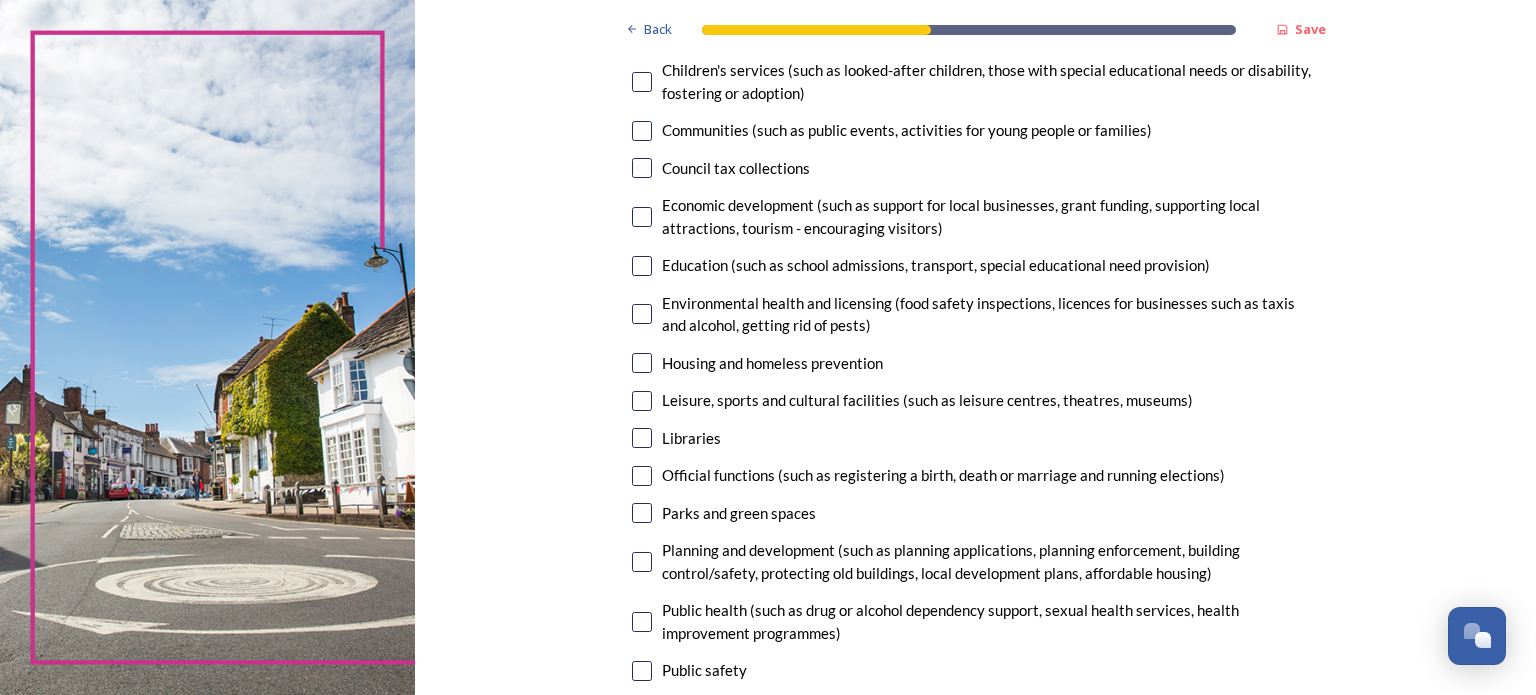 scroll, scrollTop: 300, scrollLeft: 0, axis: vertical 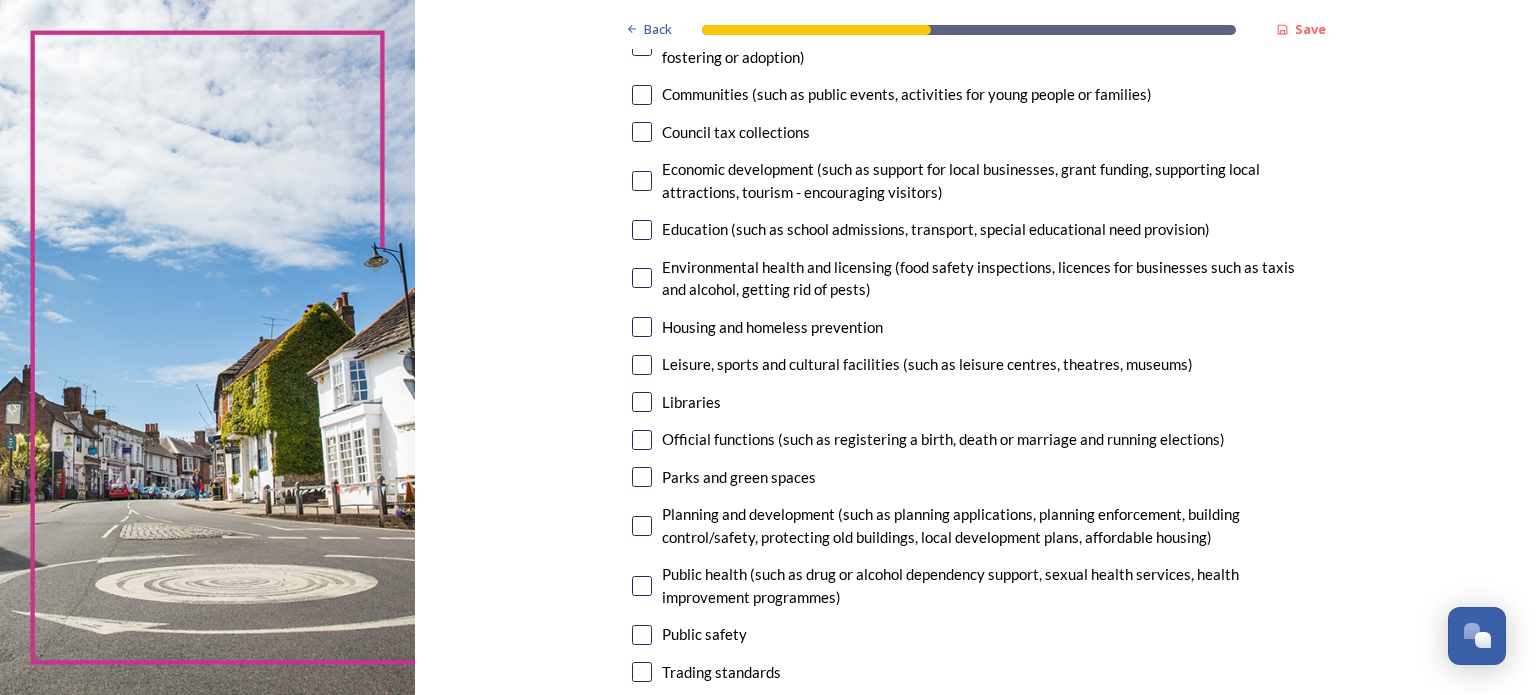 click at bounding box center [642, 327] 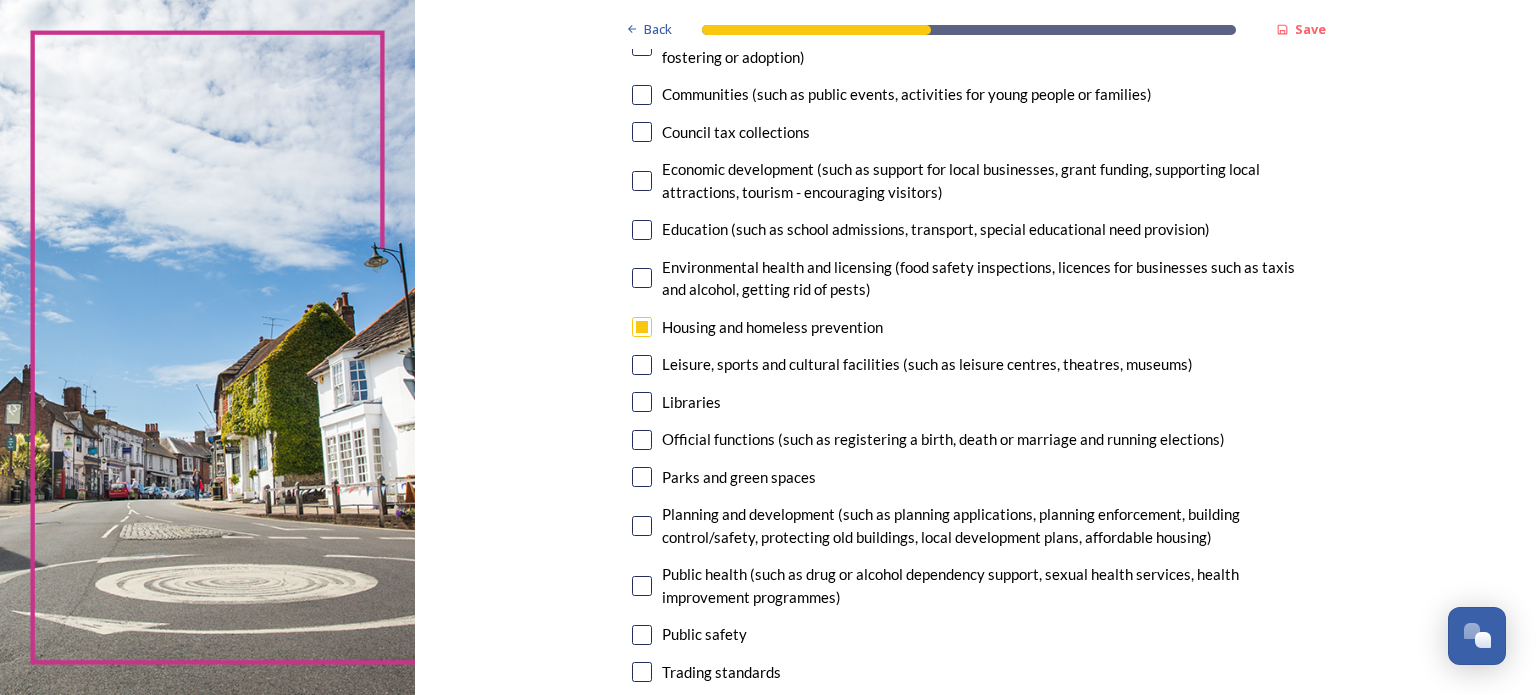 click at bounding box center (642, 402) 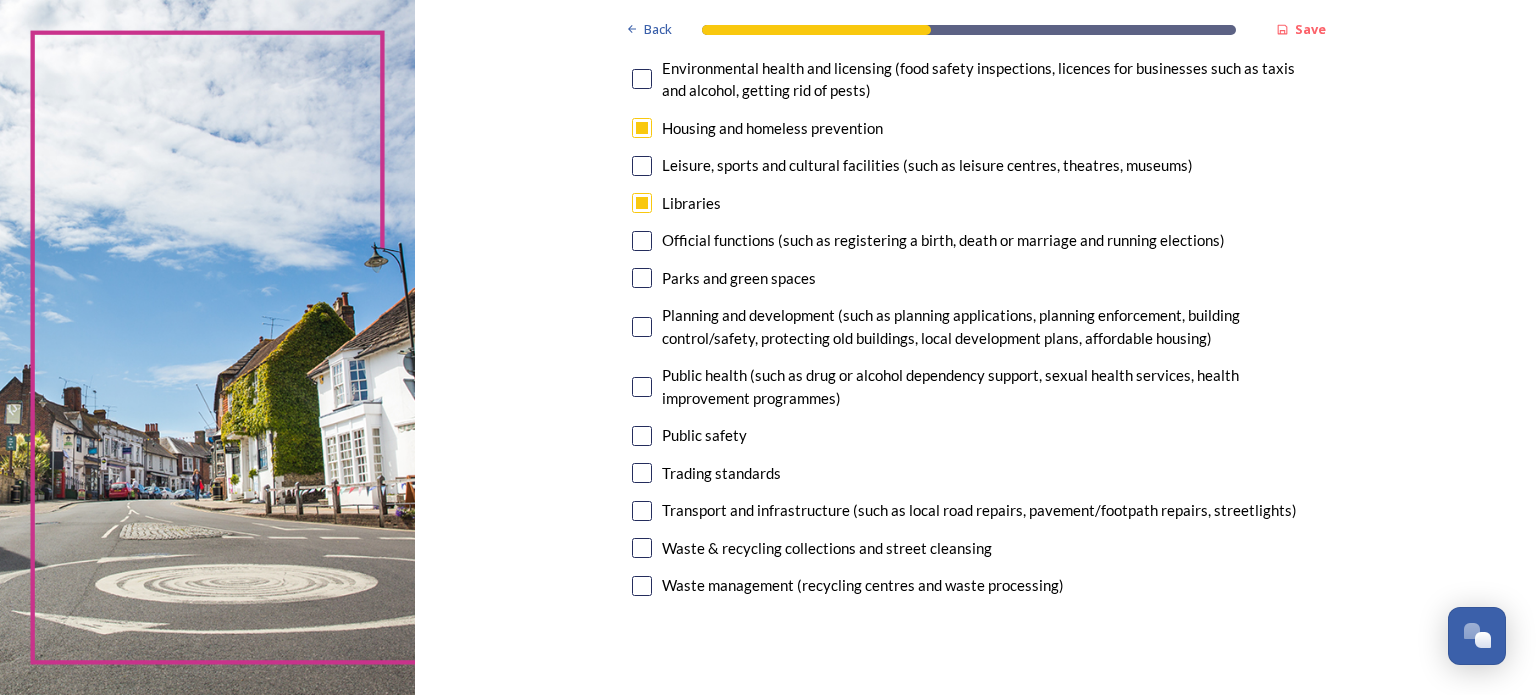 scroll, scrollTop: 500, scrollLeft: 0, axis: vertical 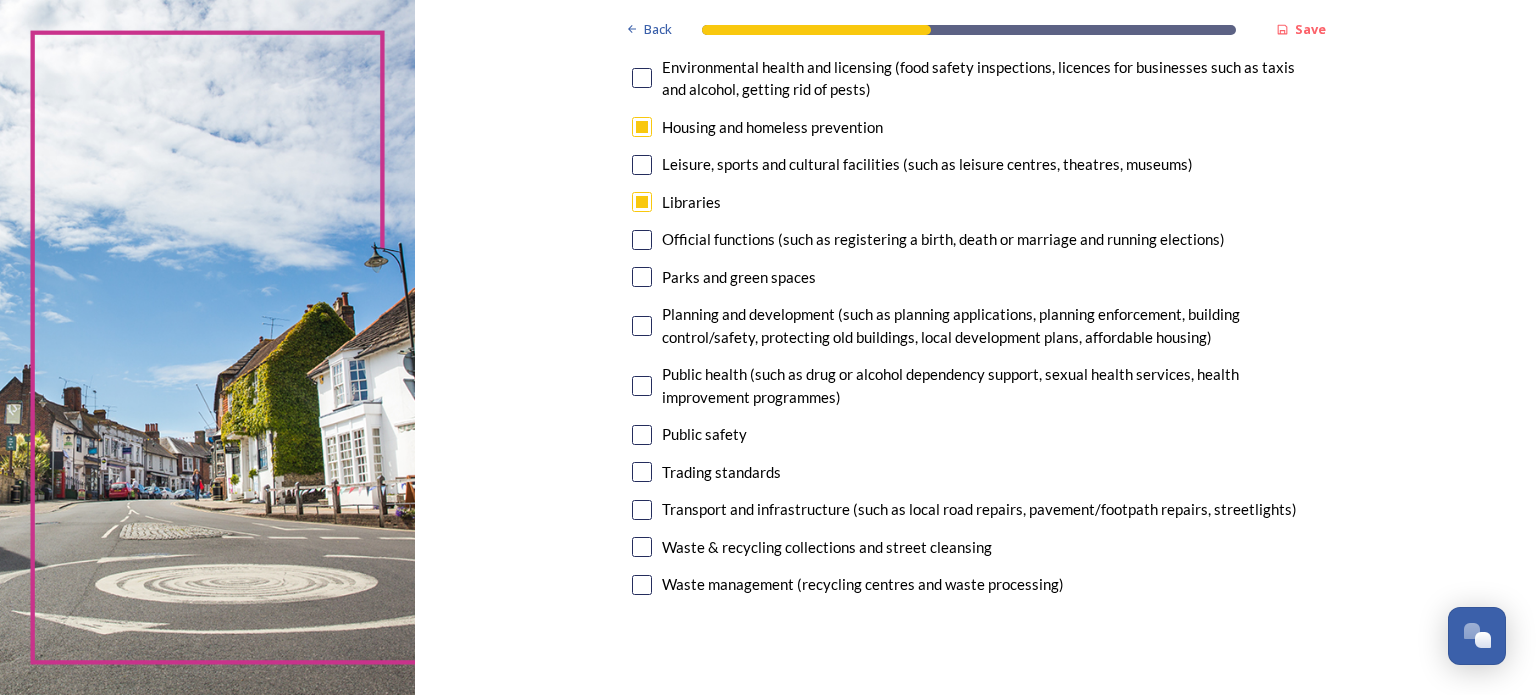 click at bounding box center (642, 277) 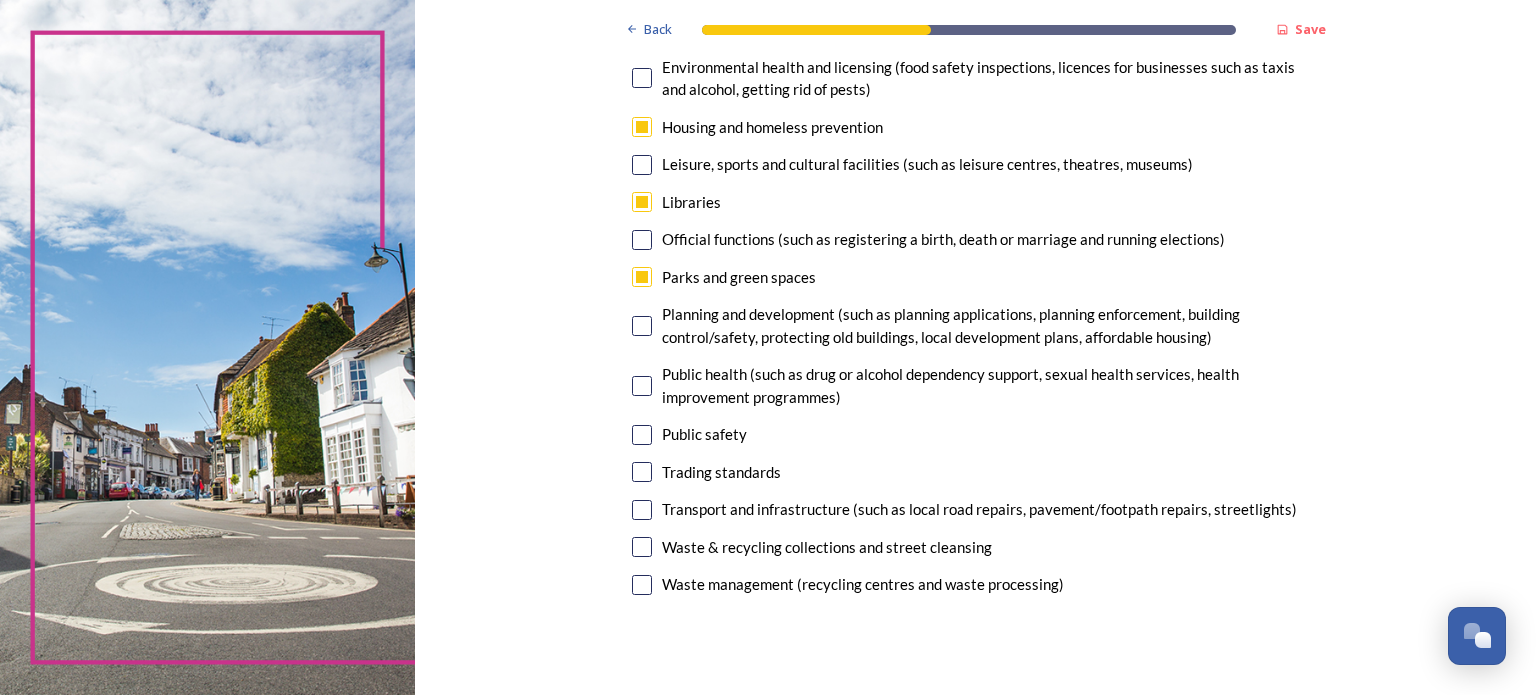 click at bounding box center (642, 326) 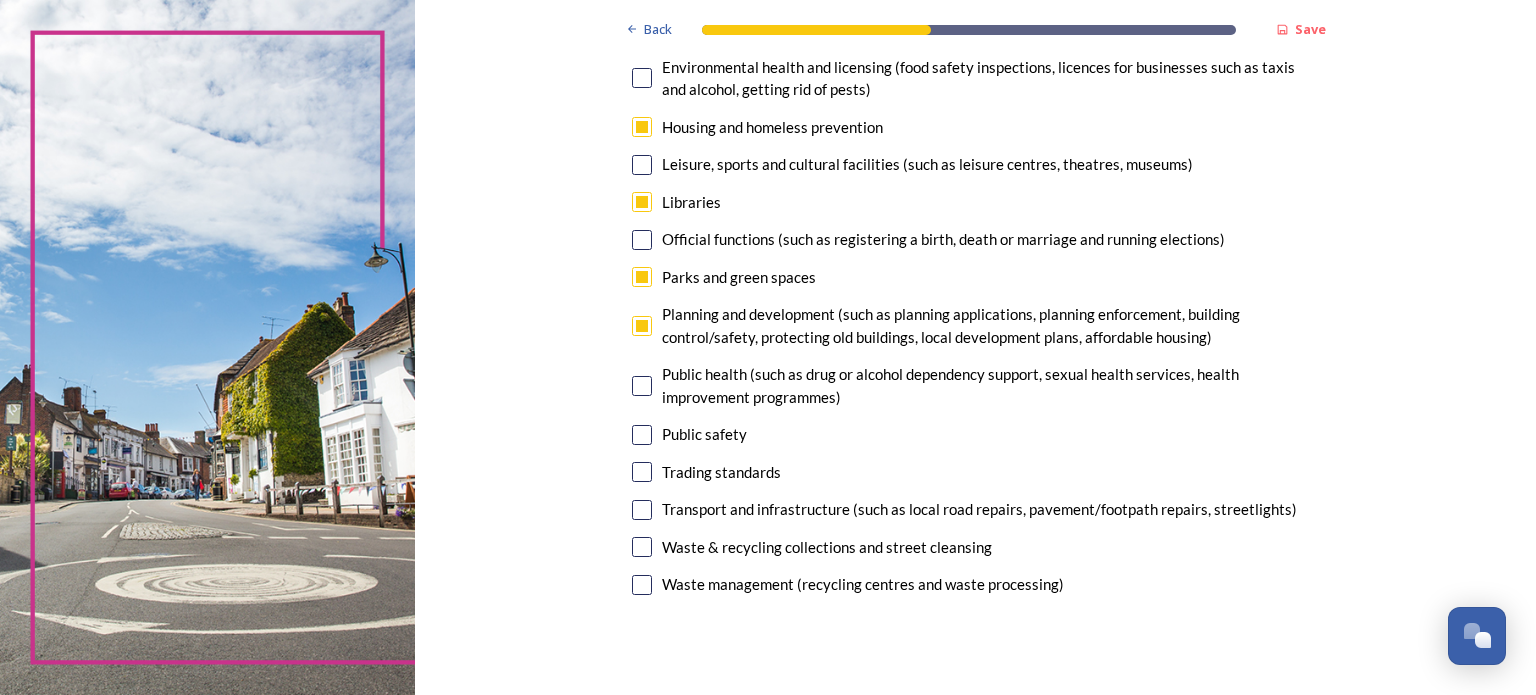 click at bounding box center (642, 510) 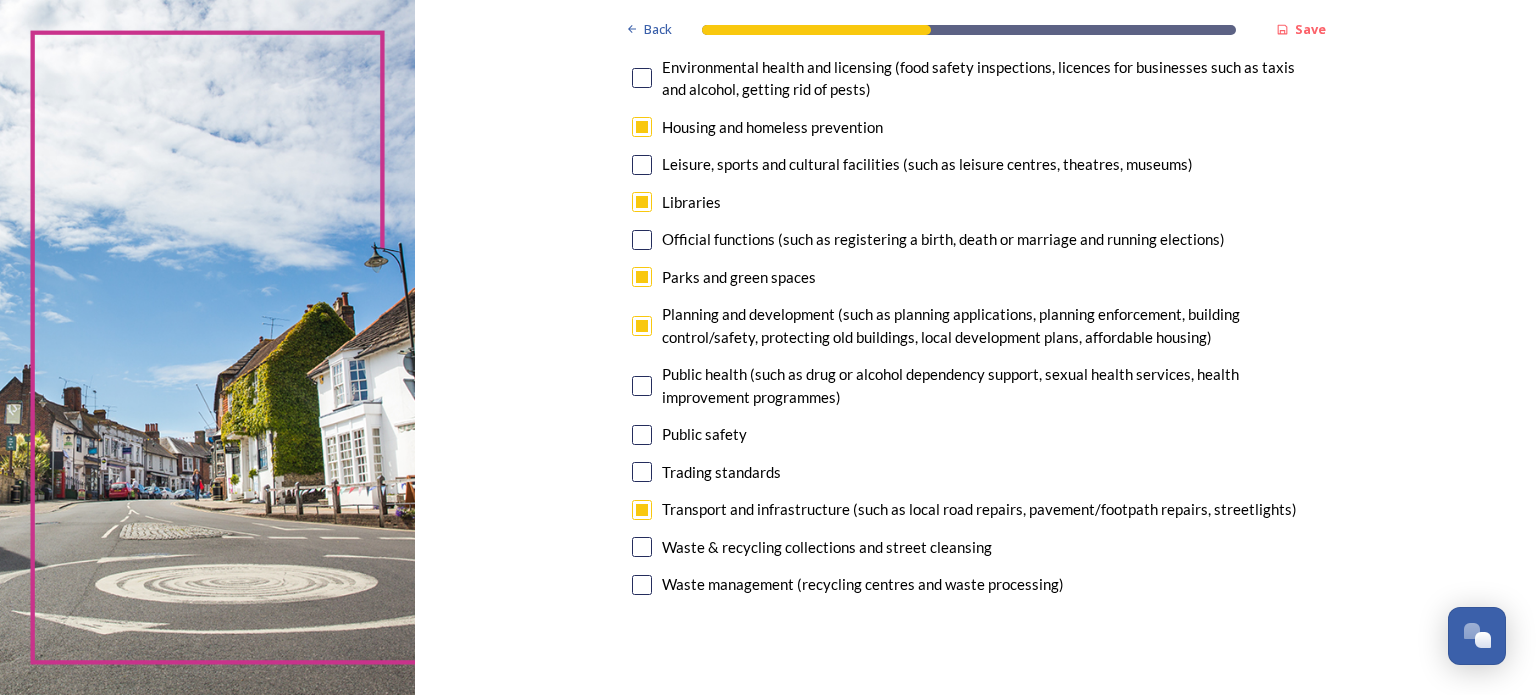 click at bounding box center [642, 127] 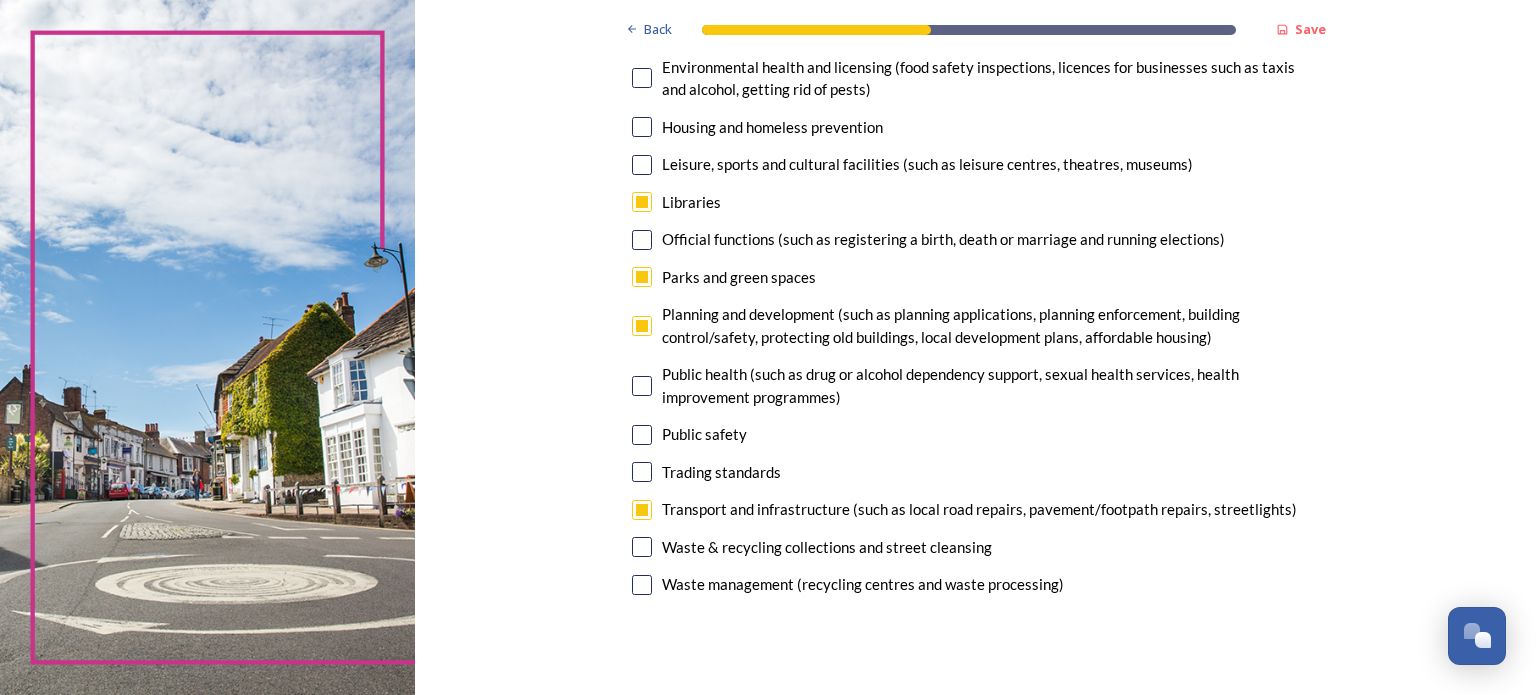 click at bounding box center (642, 585) 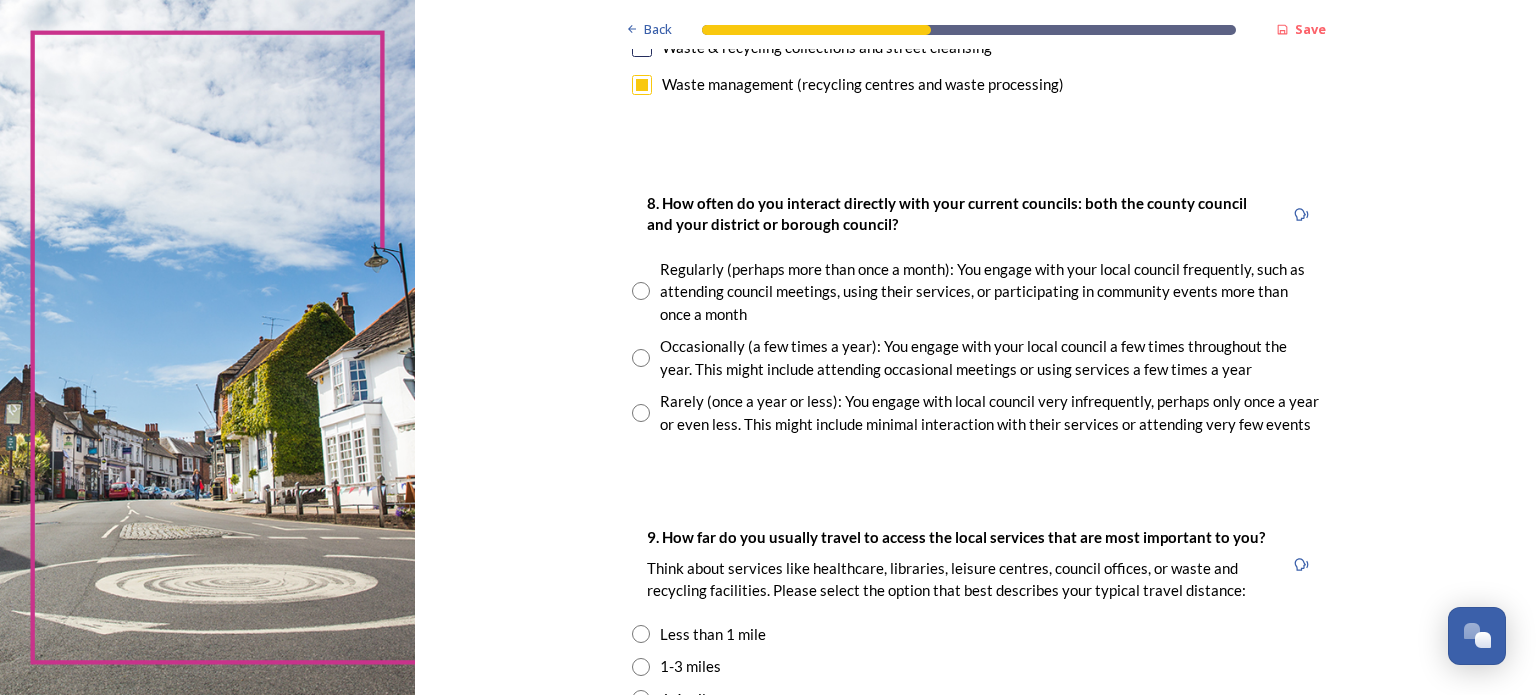scroll, scrollTop: 1100, scrollLeft: 0, axis: vertical 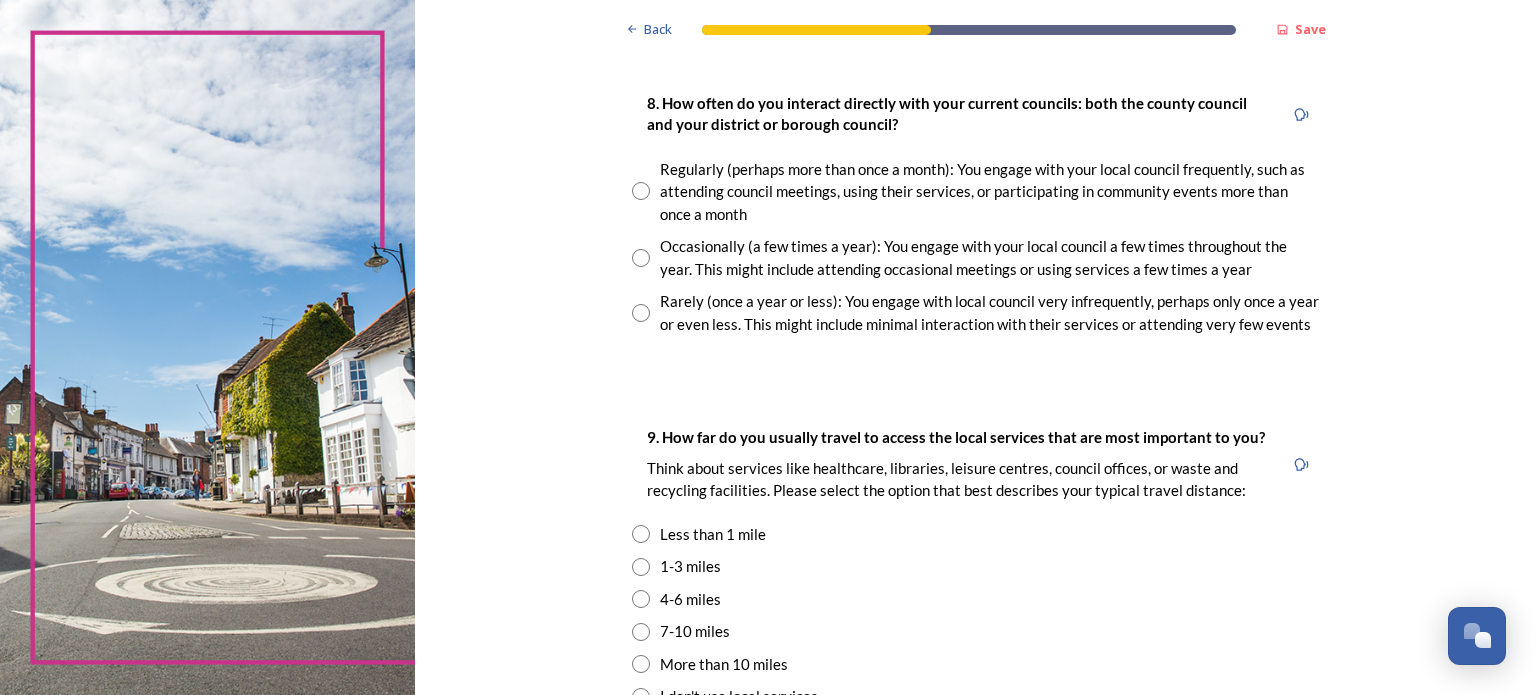 click at bounding box center (641, 191) 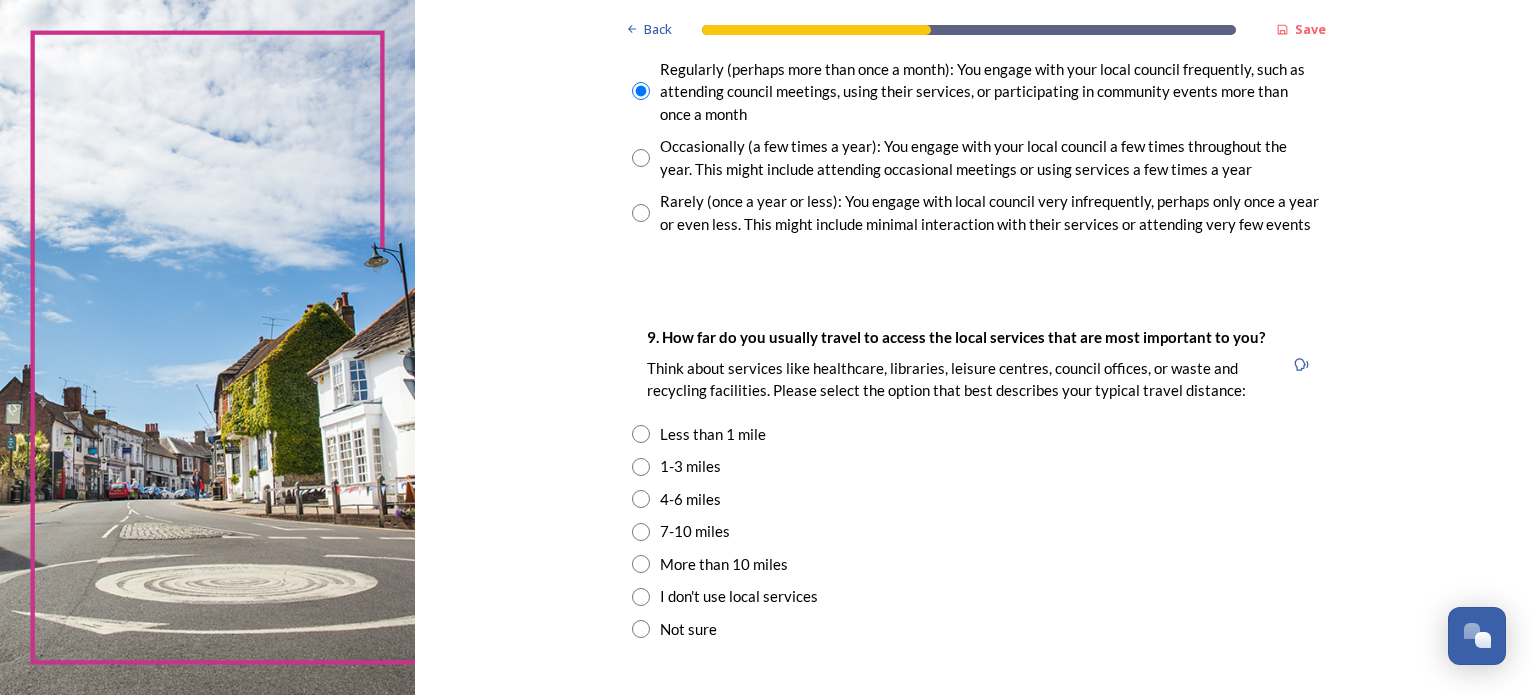 scroll, scrollTop: 1300, scrollLeft: 0, axis: vertical 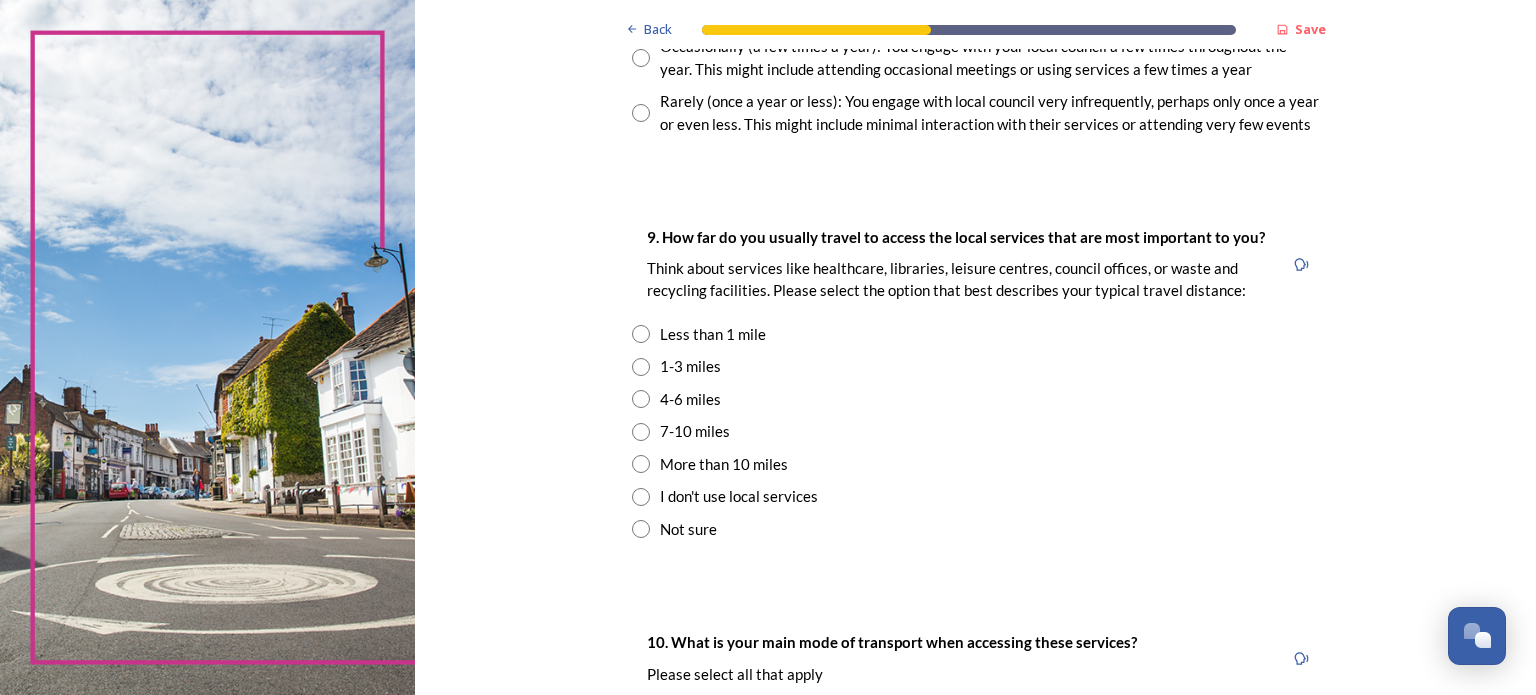 click at bounding box center [641, 399] 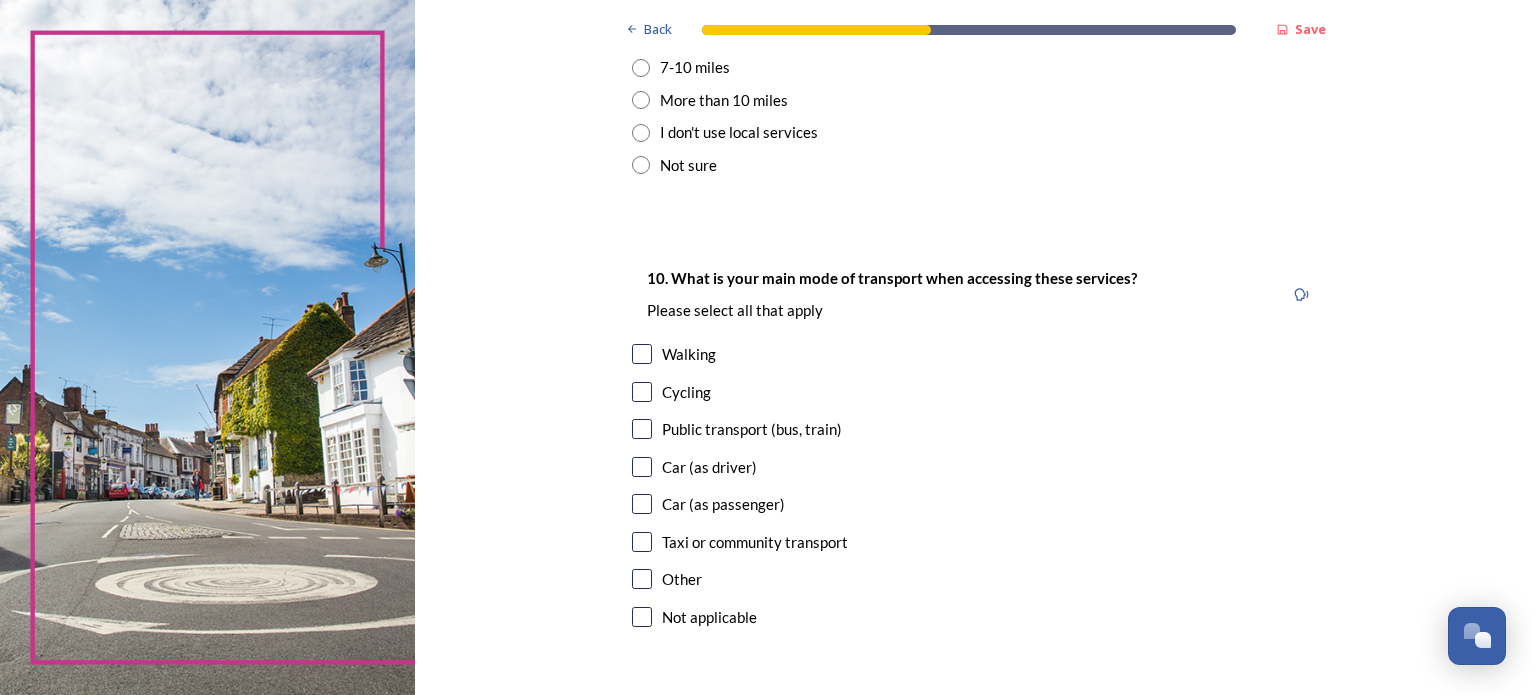 scroll, scrollTop: 1700, scrollLeft: 0, axis: vertical 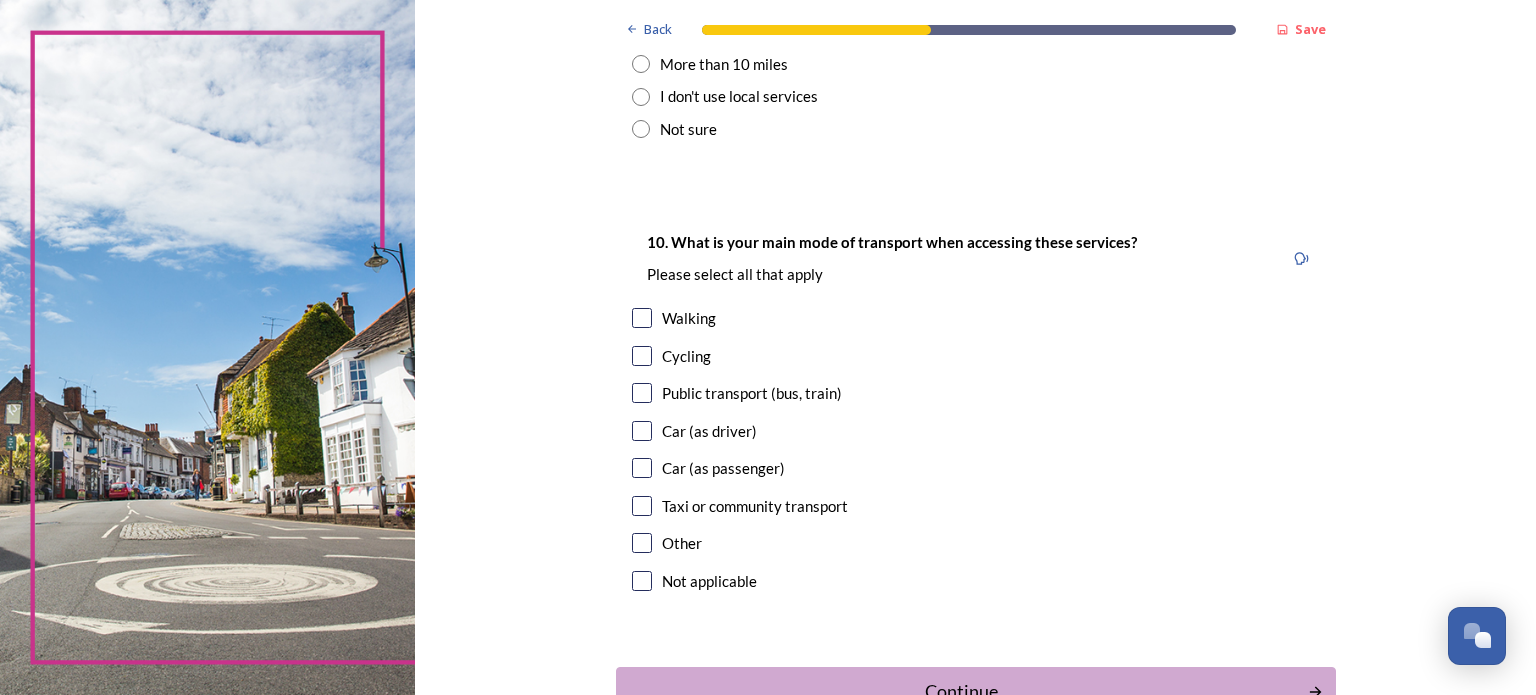 click at bounding box center (642, 431) 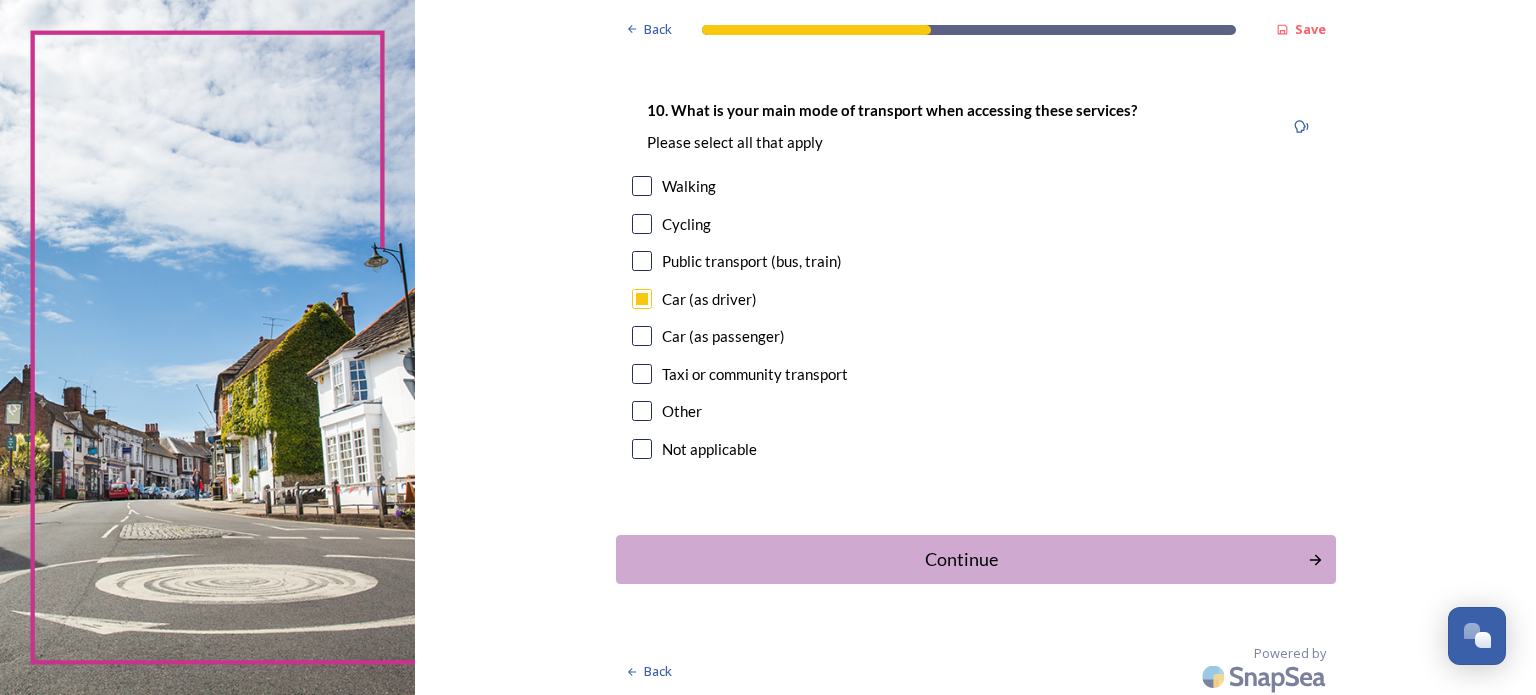scroll, scrollTop: 1836, scrollLeft: 0, axis: vertical 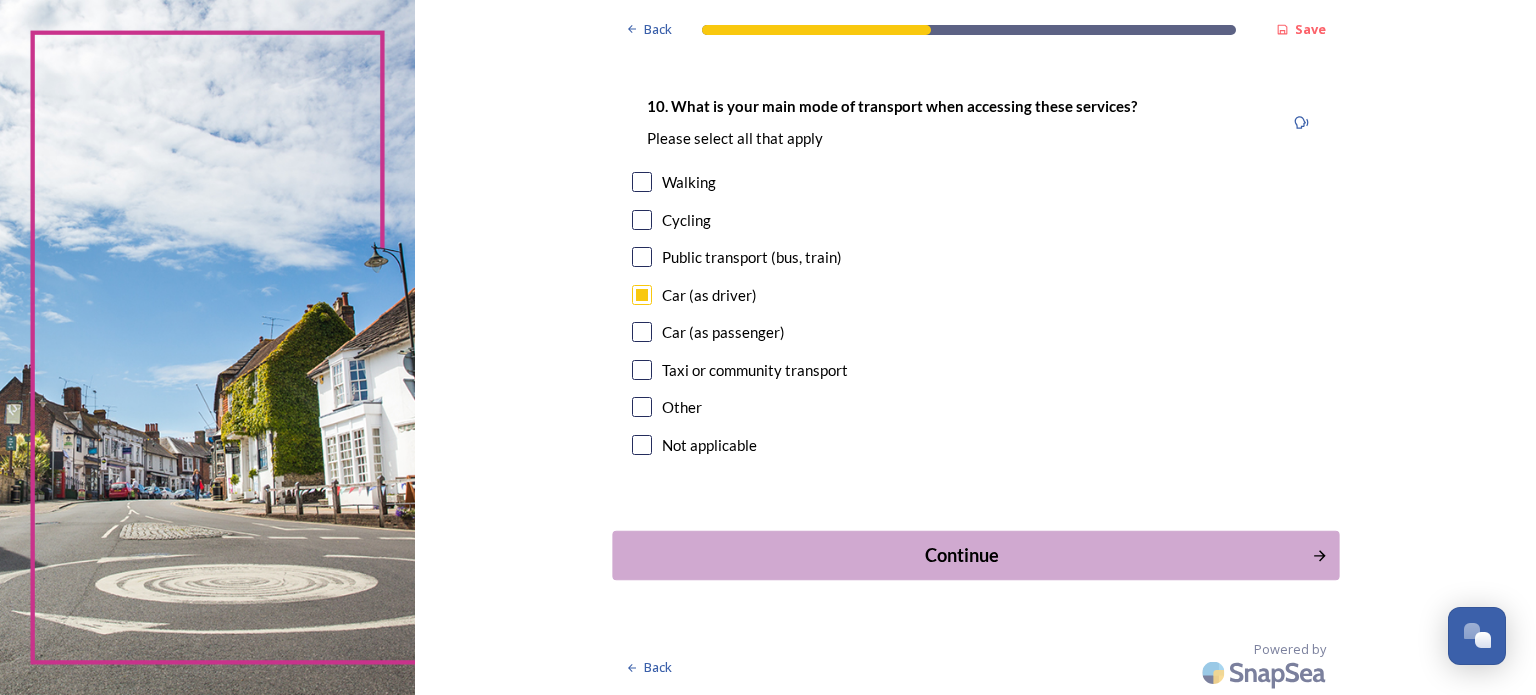 click on "Continue" at bounding box center (975, 555) 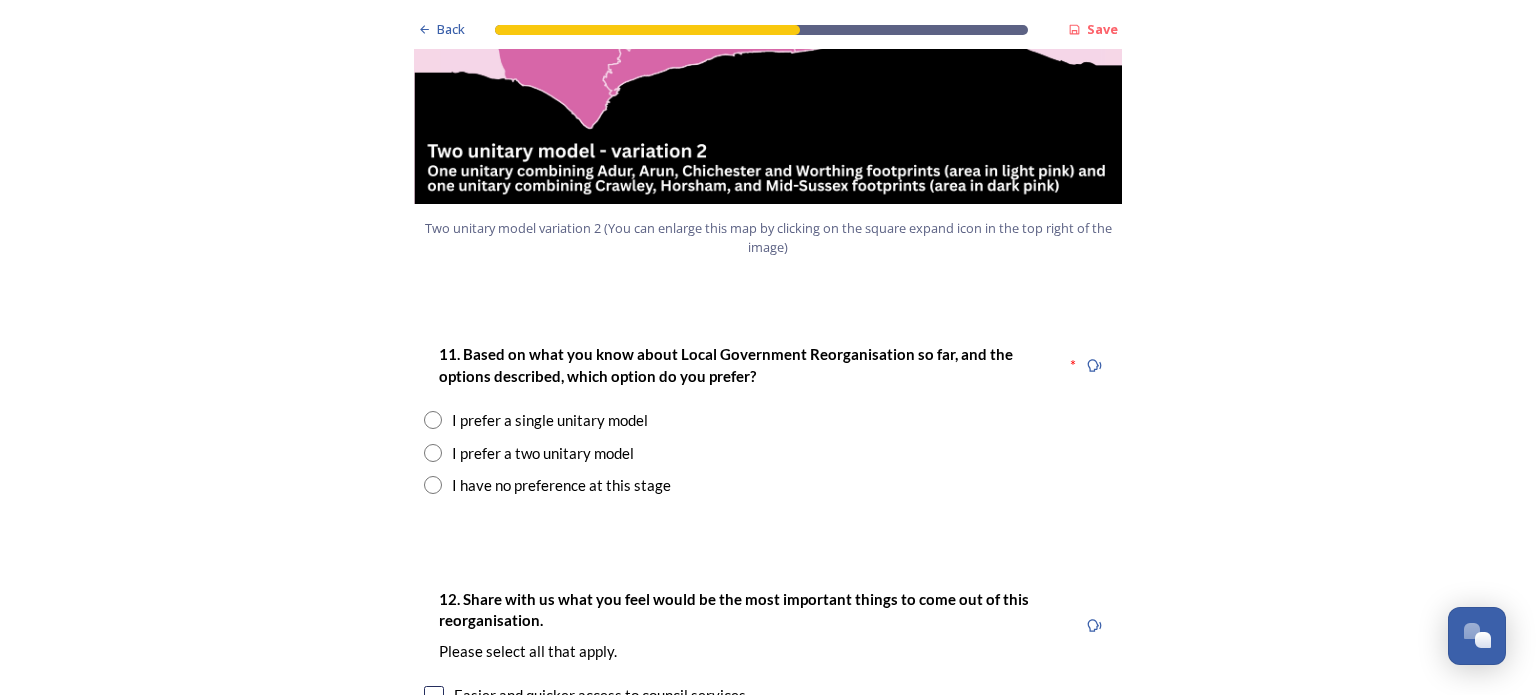 scroll, scrollTop: 2400, scrollLeft: 0, axis: vertical 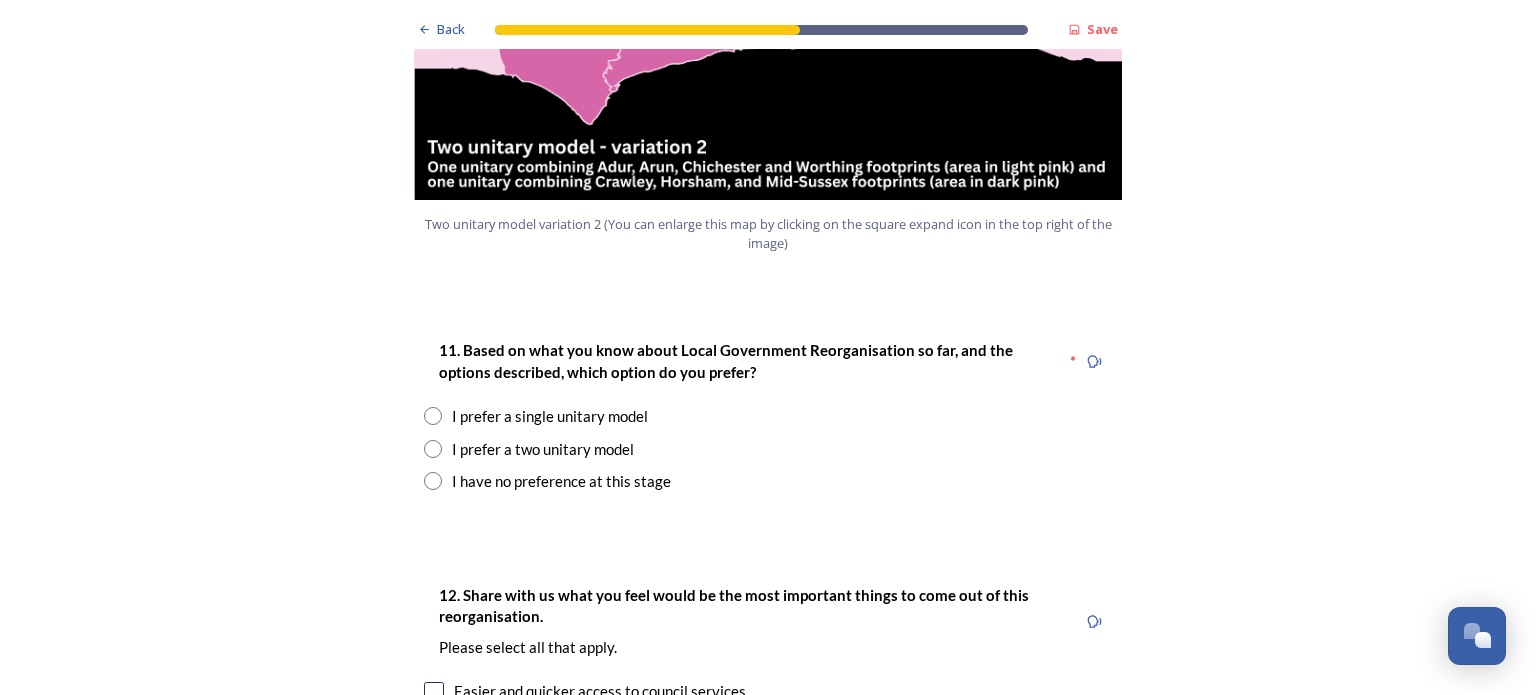 click at bounding box center (433, 481) 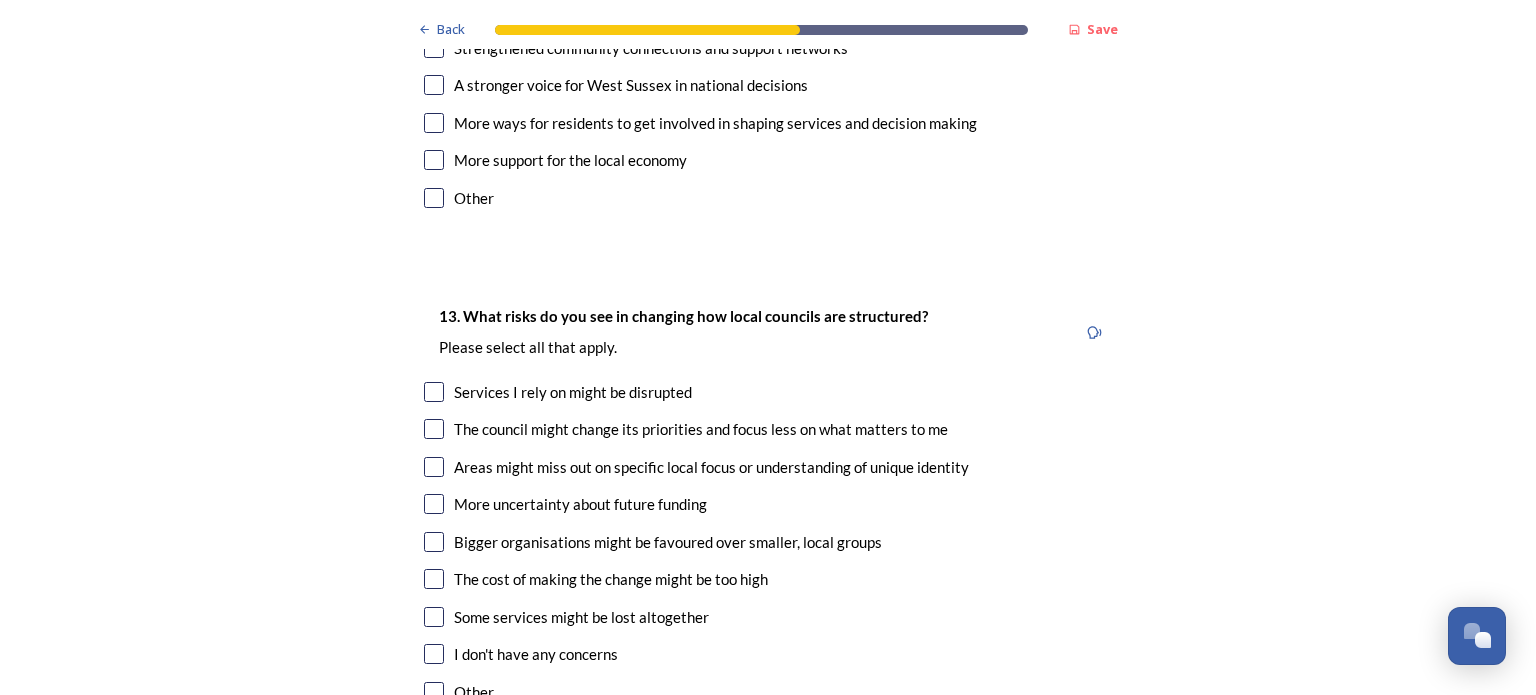 scroll, scrollTop: 3800, scrollLeft: 0, axis: vertical 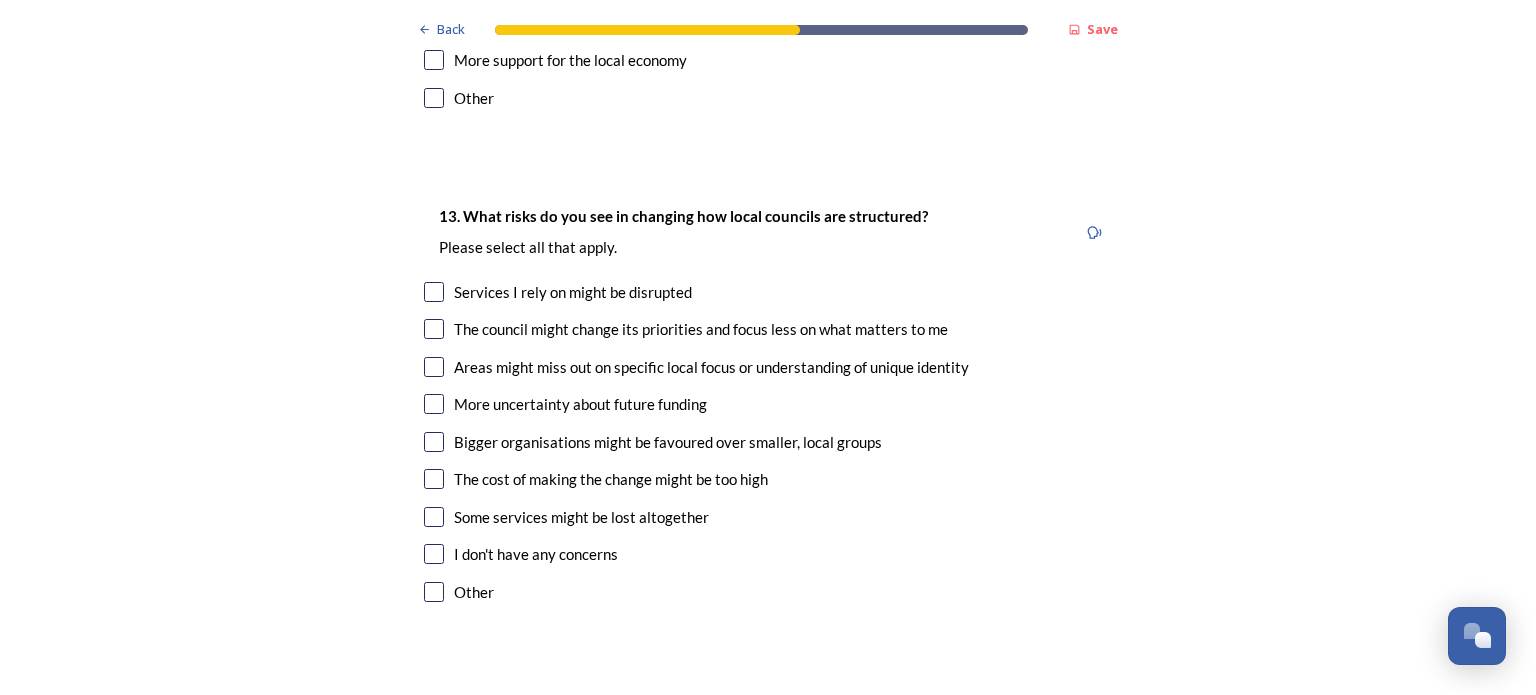 click at bounding box center (434, 292) 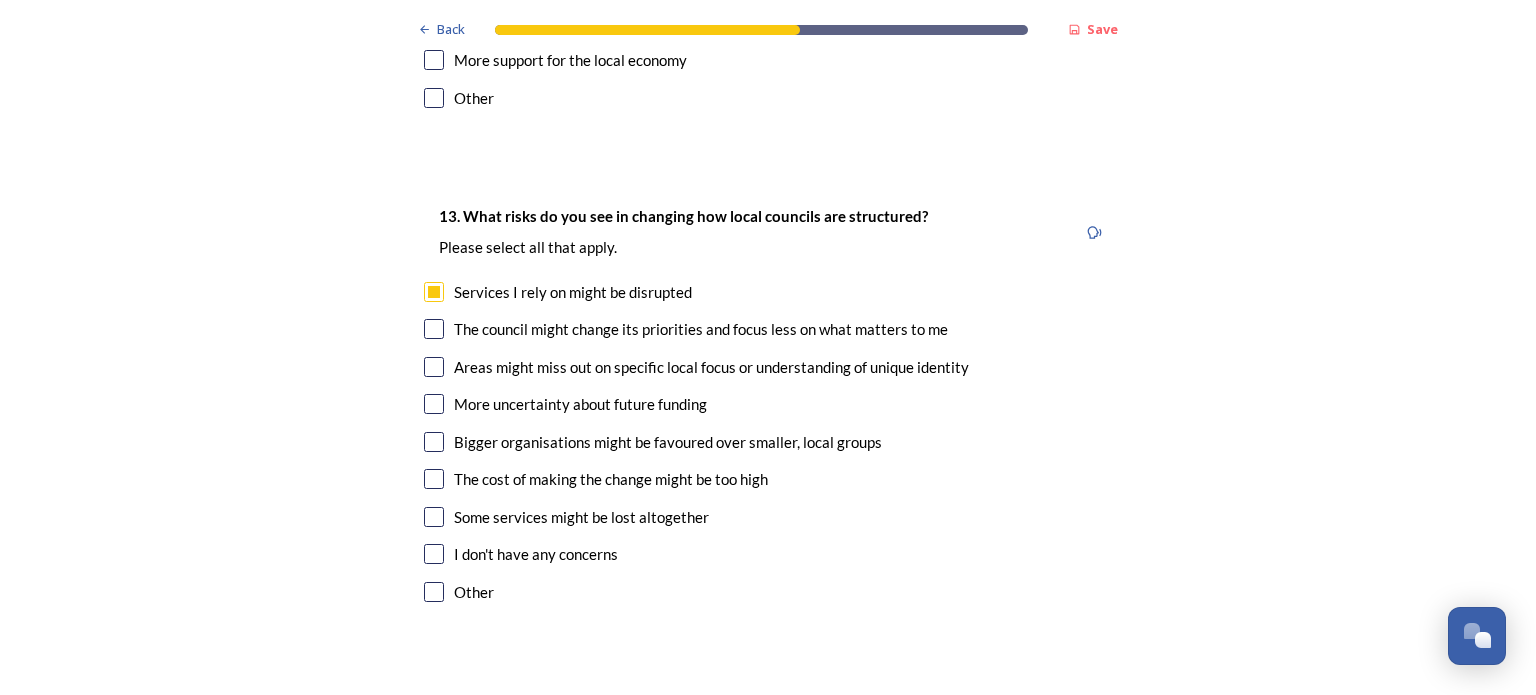 click at bounding box center [434, 329] 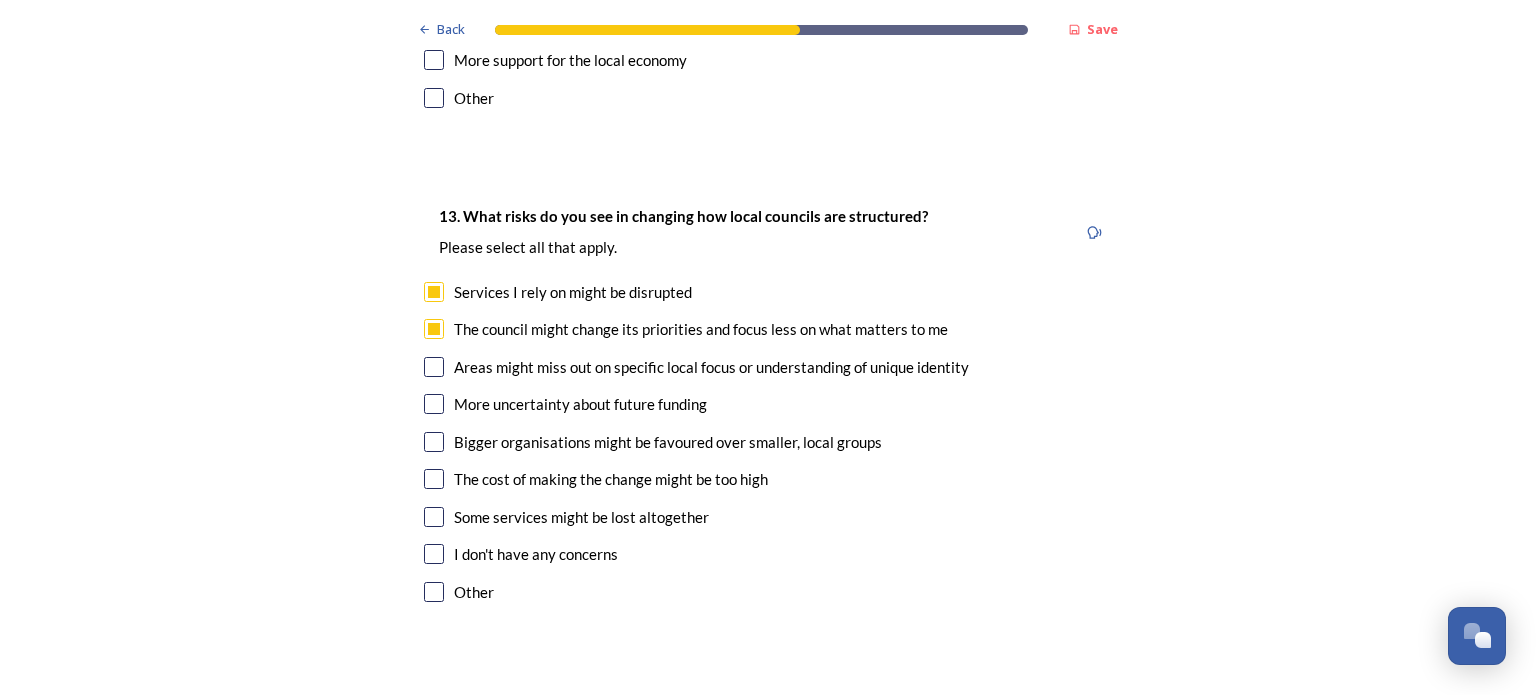 click at bounding box center [434, 367] 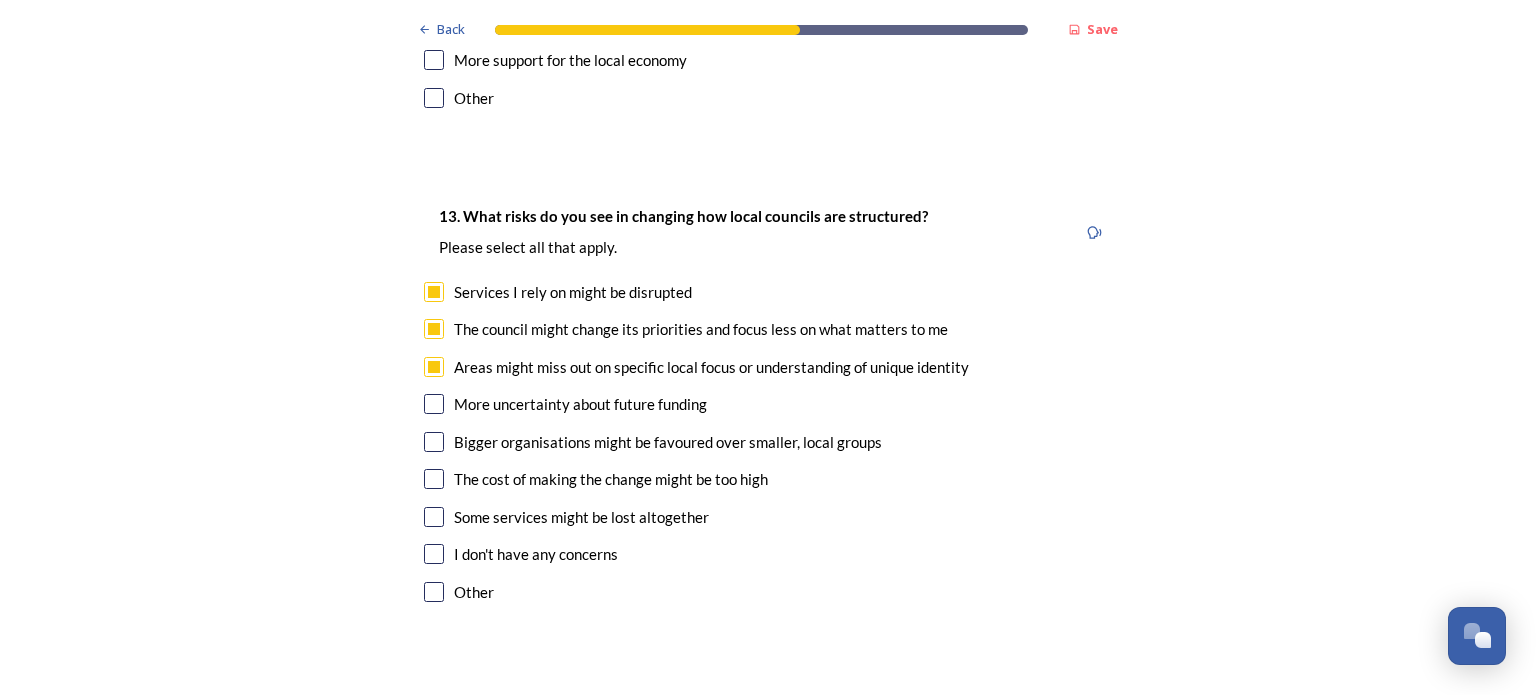 click at bounding box center (434, 404) 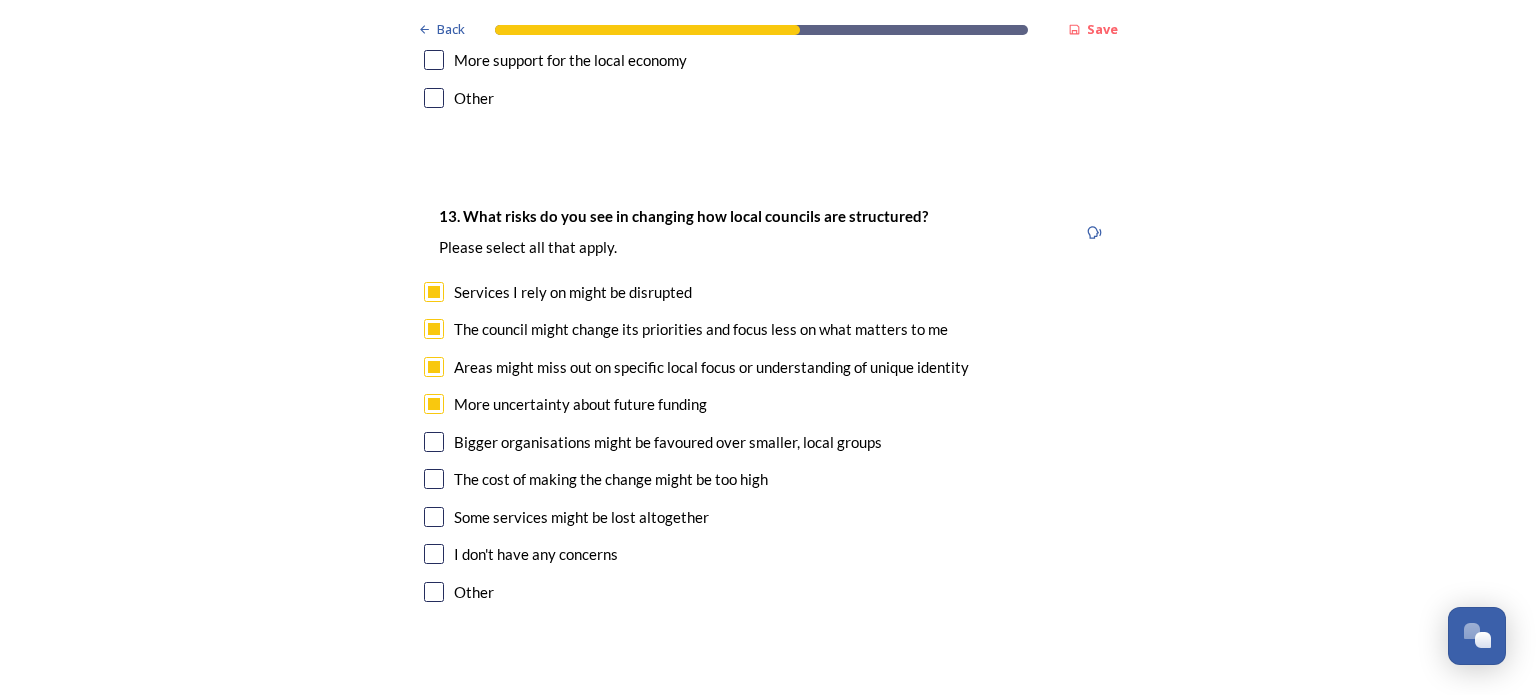 click at bounding box center [434, 442] 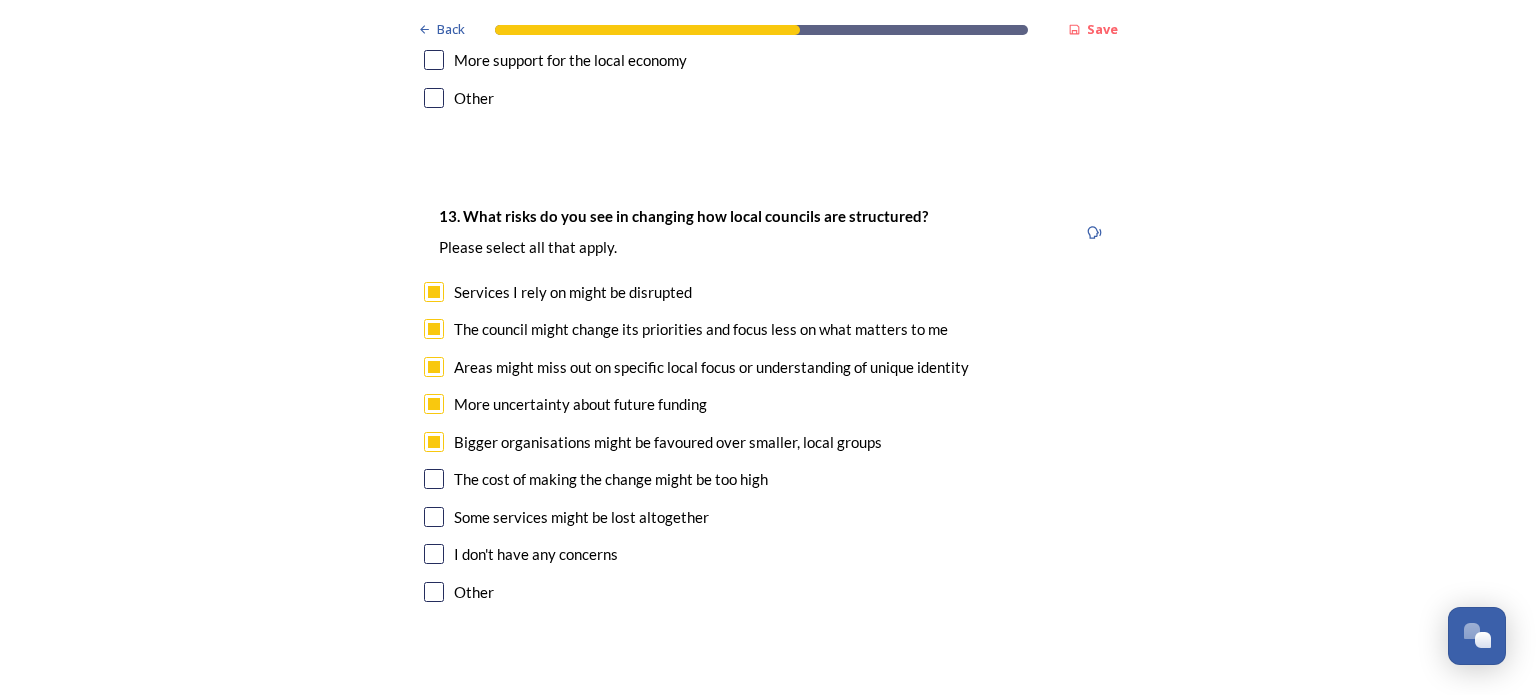 click at bounding box center (434, 479) 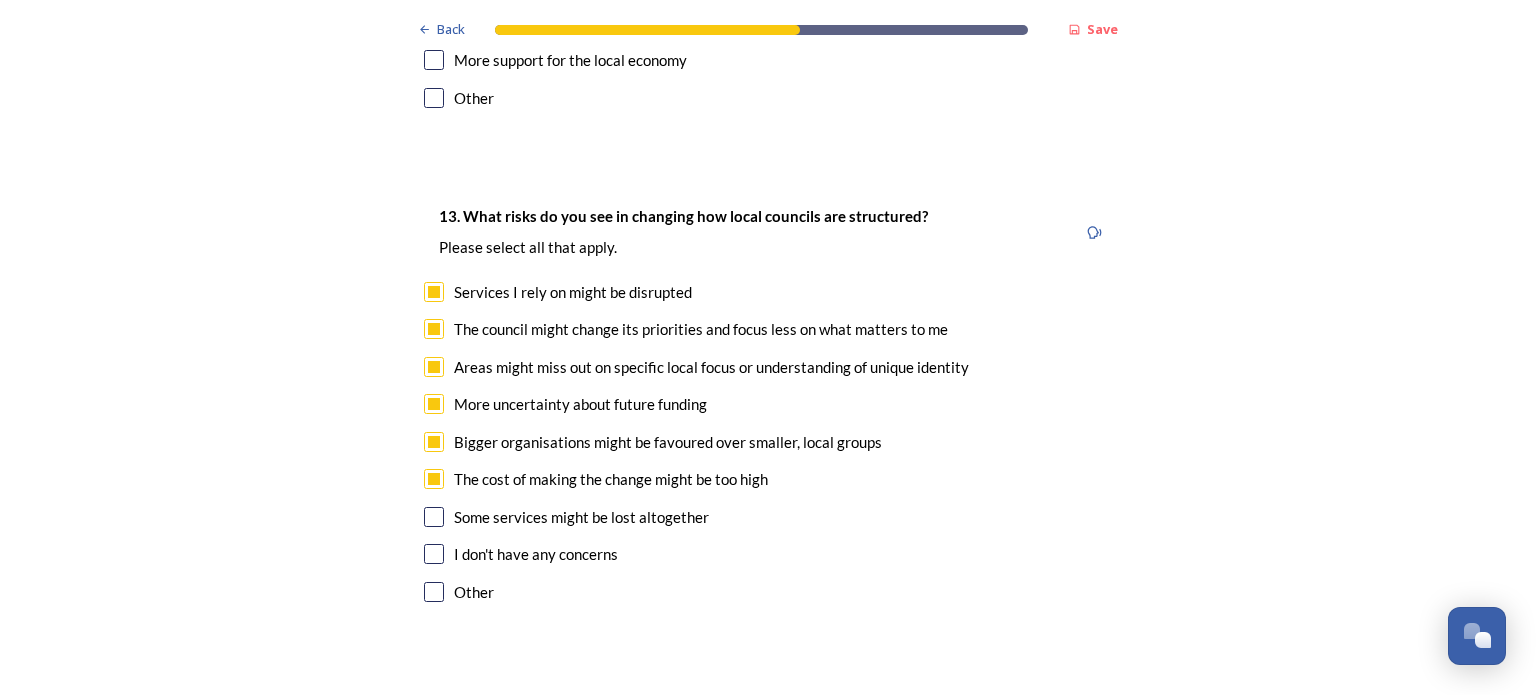 click at bounding box center (434, 517) 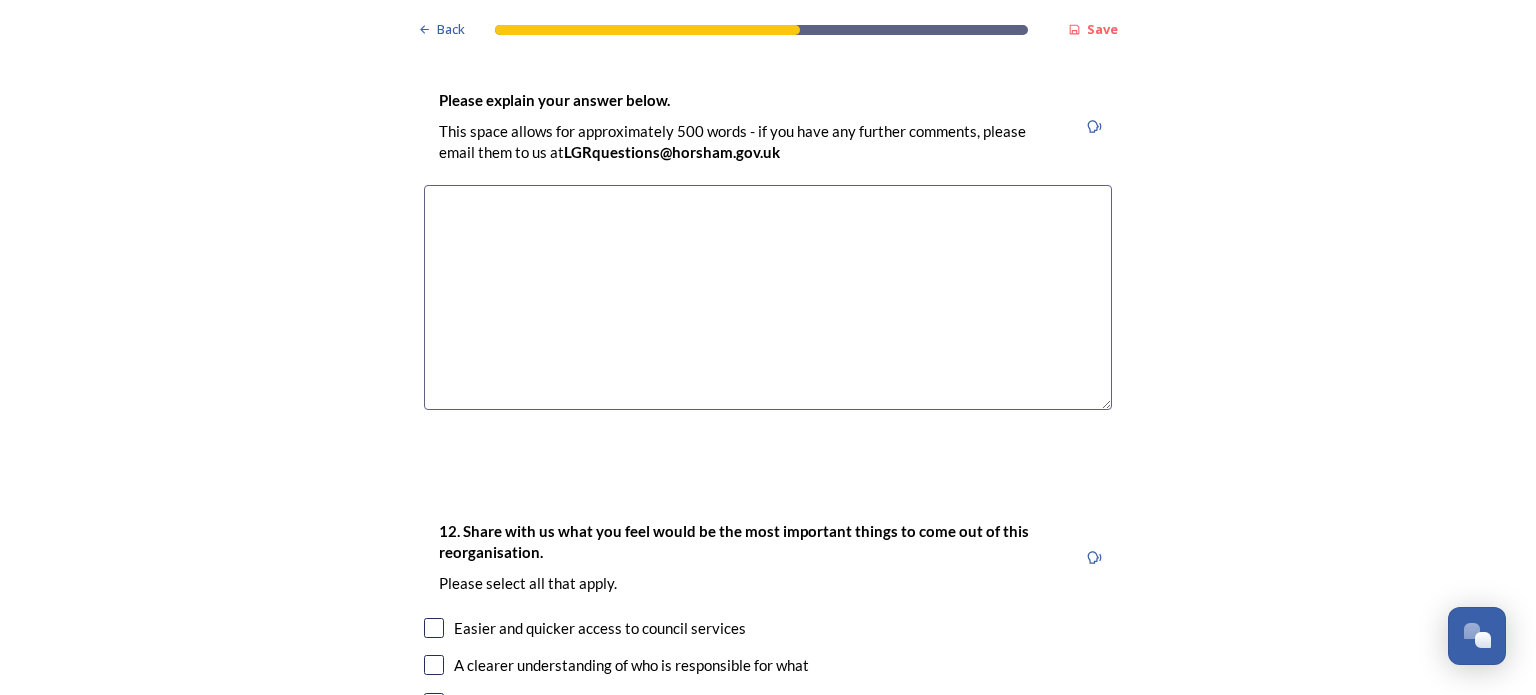 scroll, scrollTop: 2900, scrollLeft: 0, axis: vertical 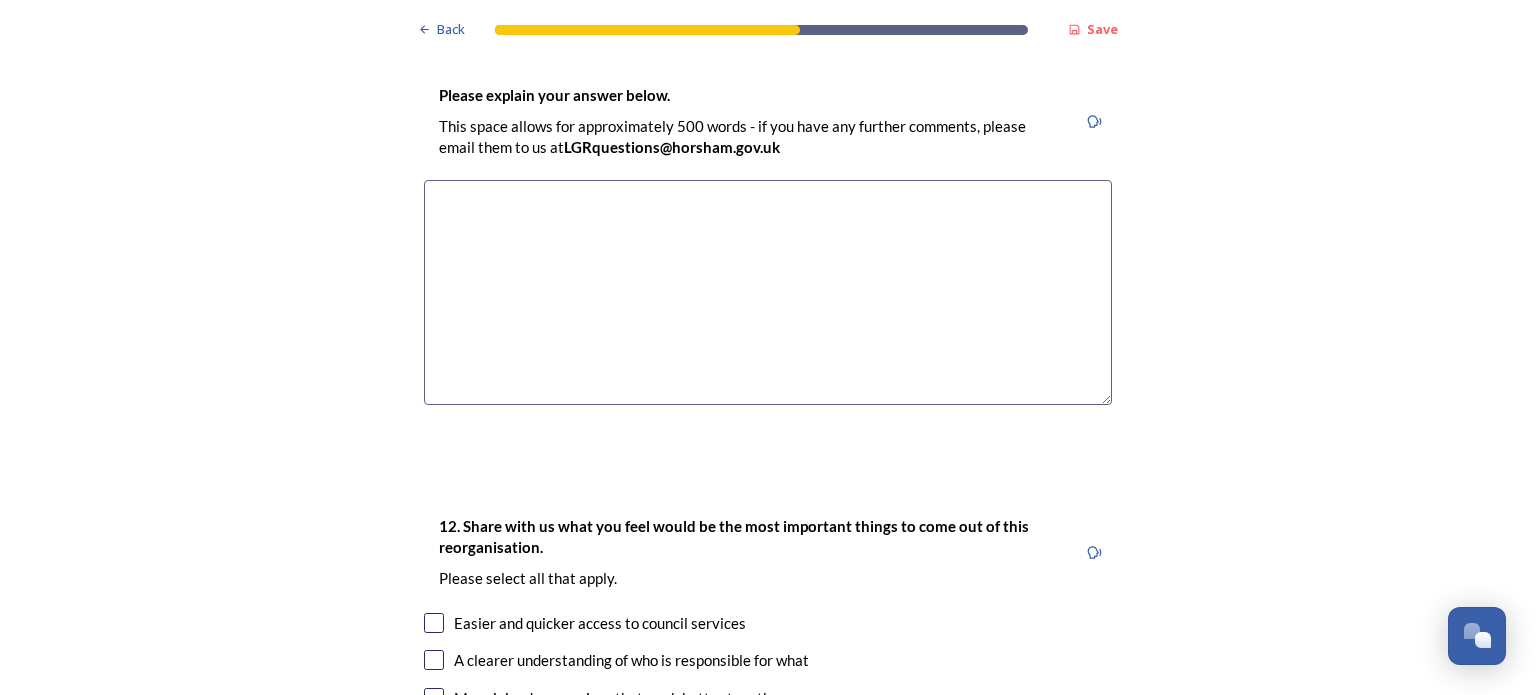 click at bounding box center [768, 292] 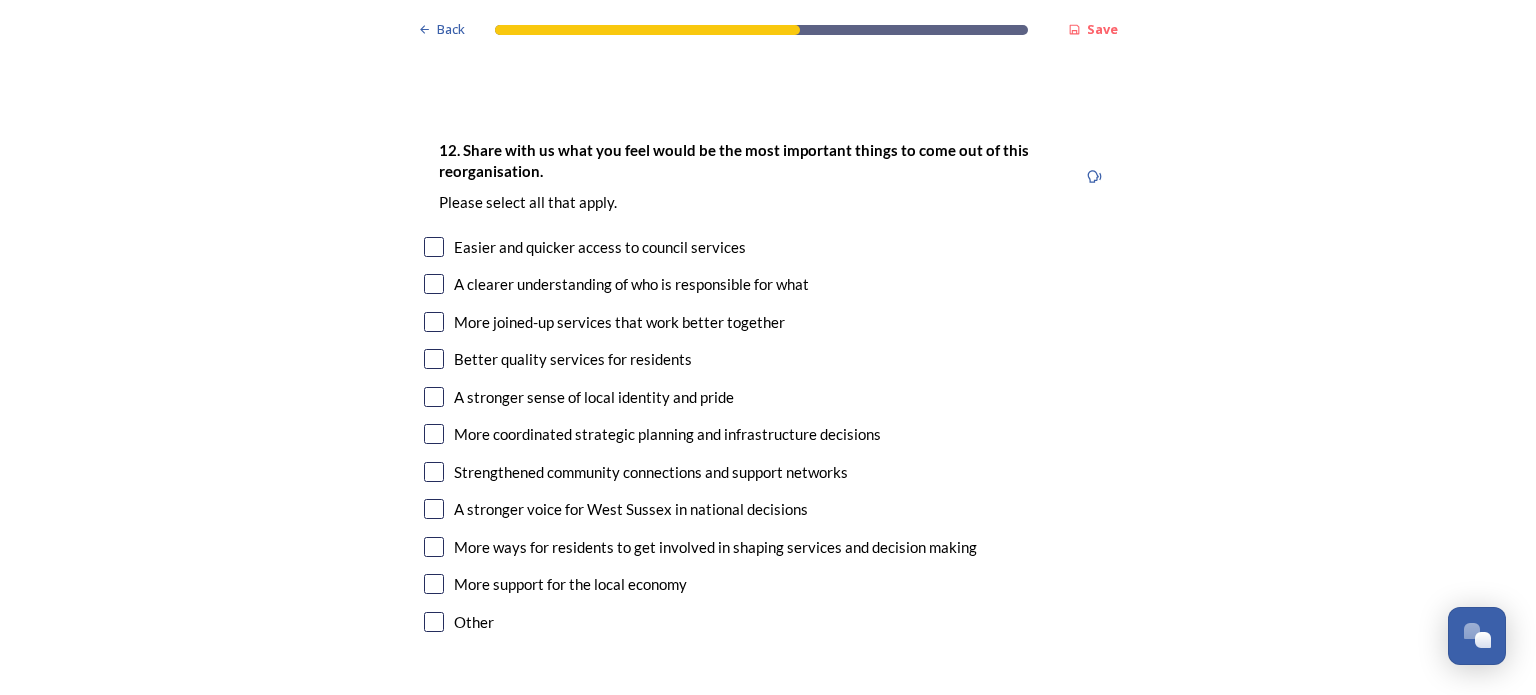 scroll, scrollTop: 3300, scrollLeft: 0, axis: vertical 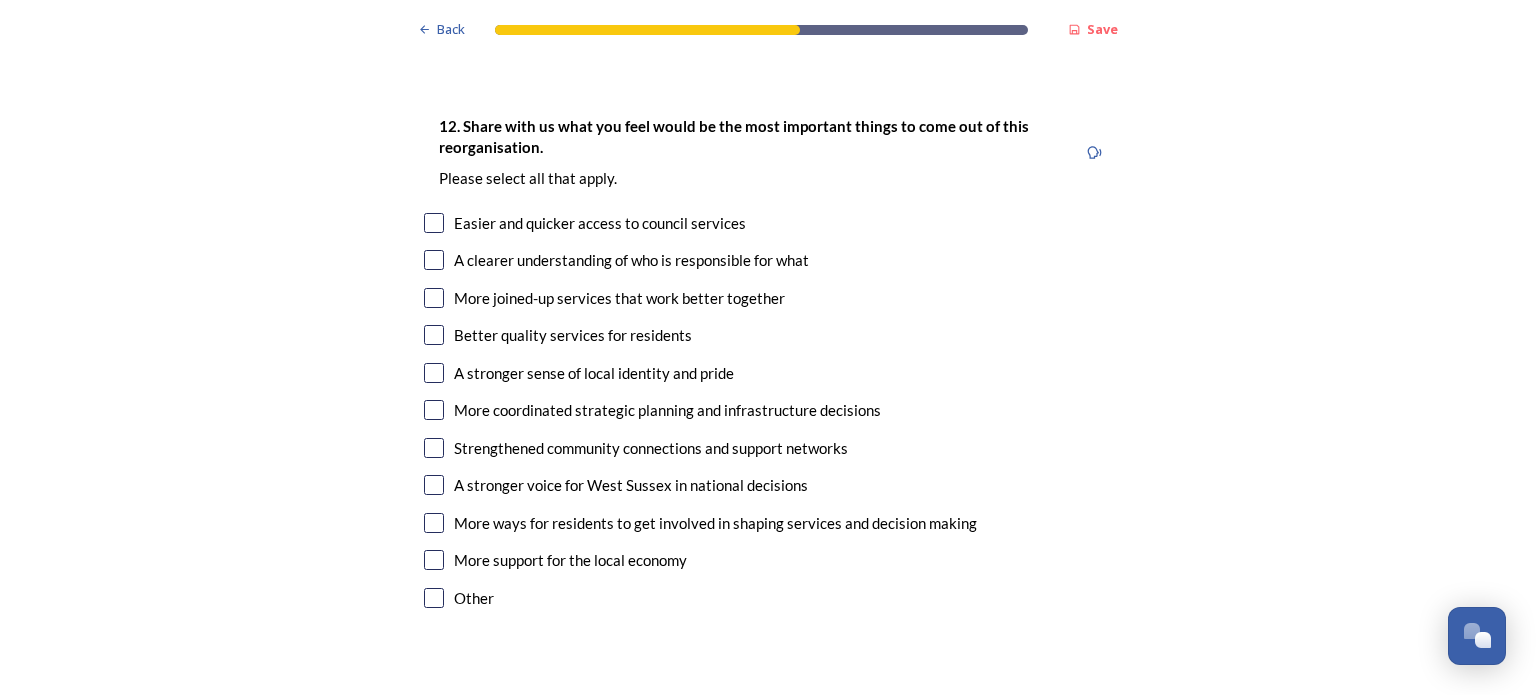 click at bounding box center [434, 598] 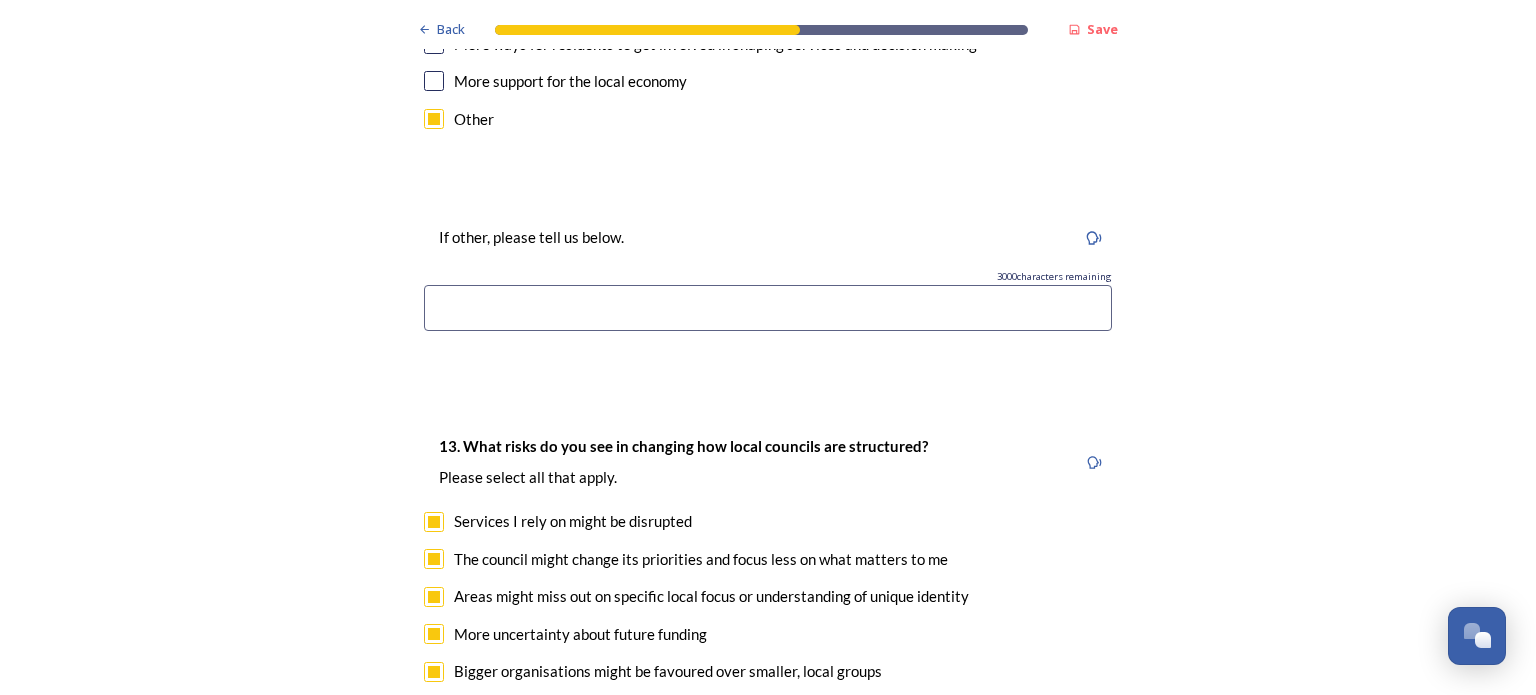 scroll, scrollTop: 3800, scrollLeft: 0, axis: vertical 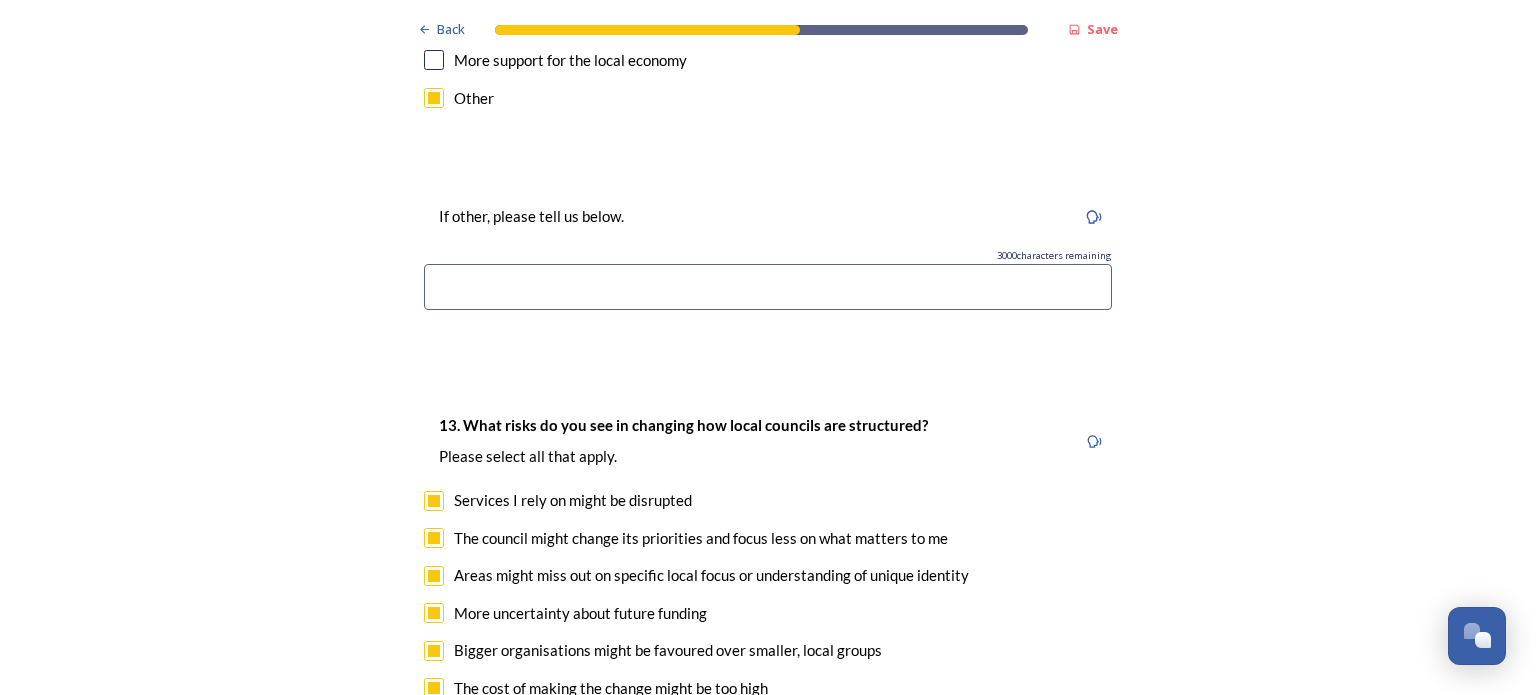 click at bounding box center [768, 287] 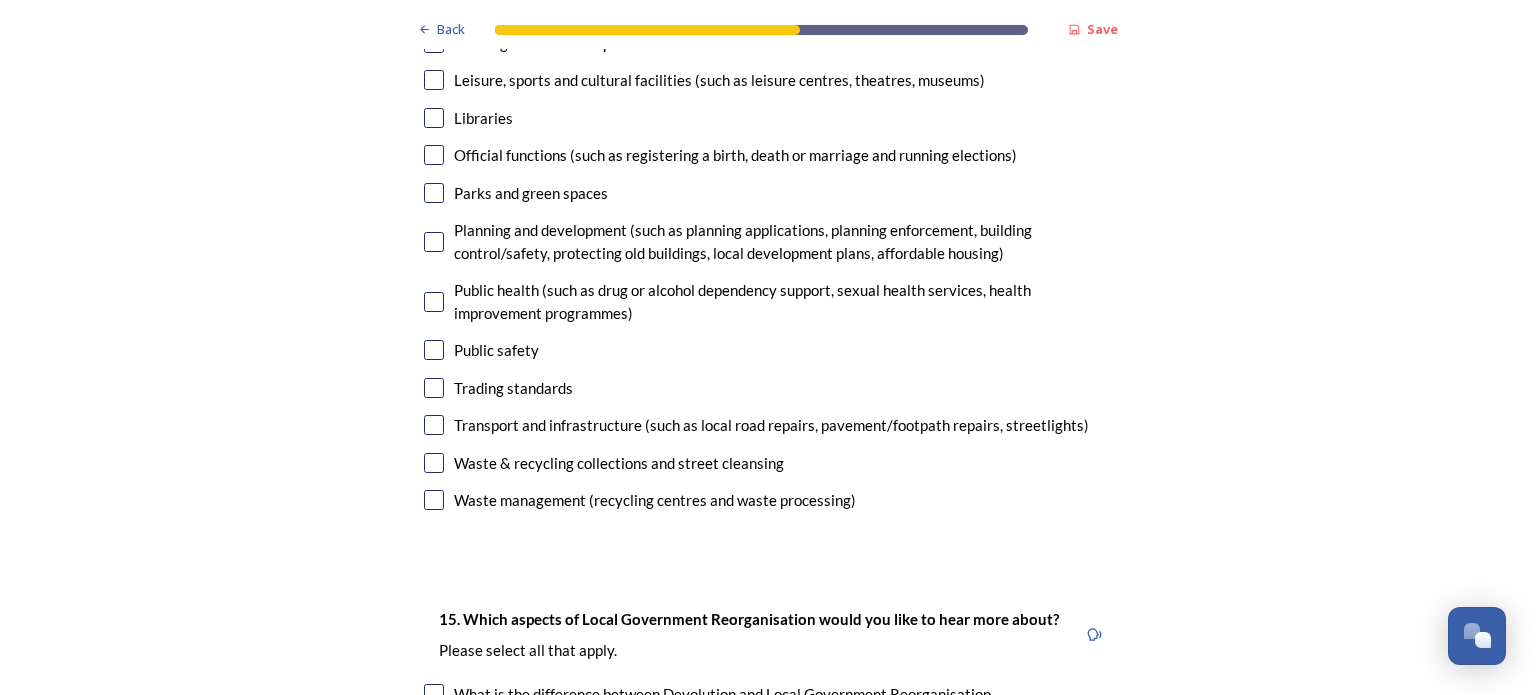 scroll, scrollTop: 5200, scrollLeft: 0, axis: vertical 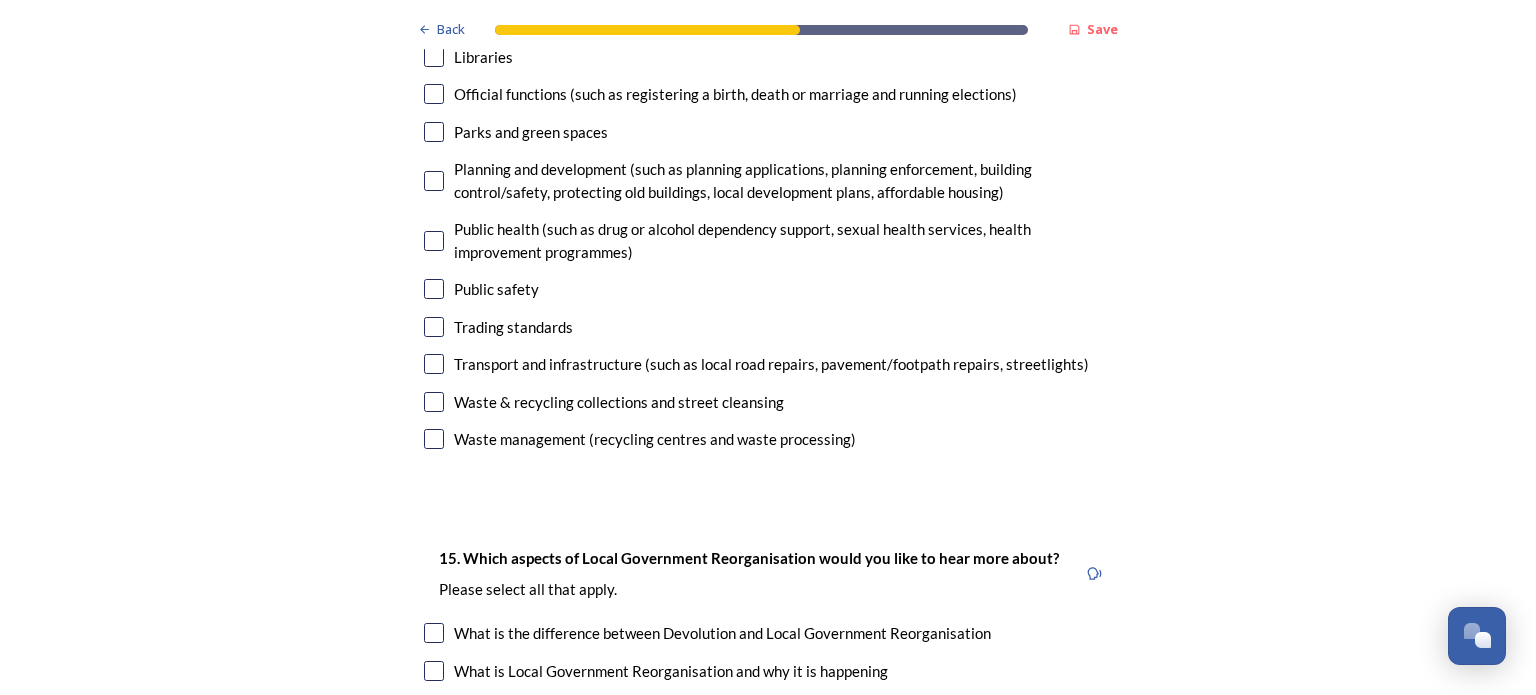 type on "I can only see disadvantages" 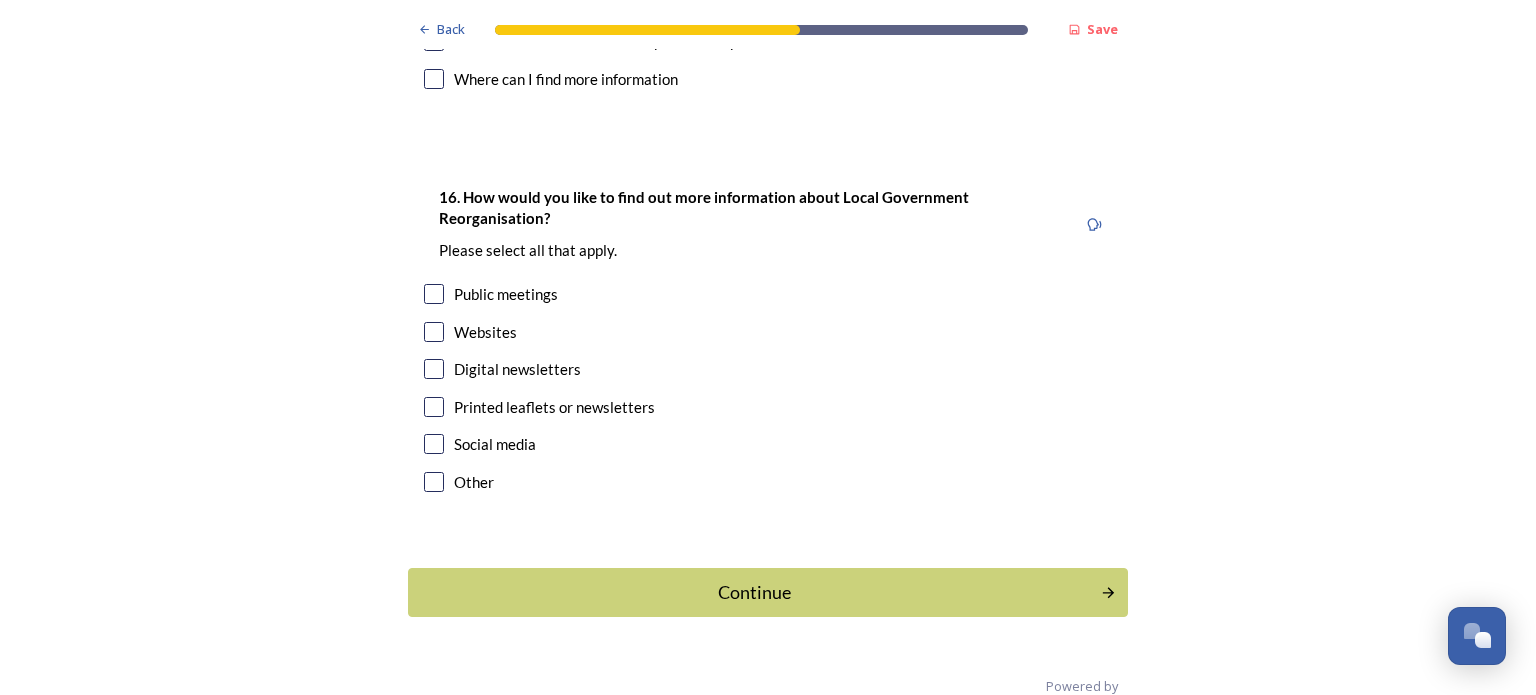 scroll, scrollTop: 6128, scrollLeft: 0, axis: vertical 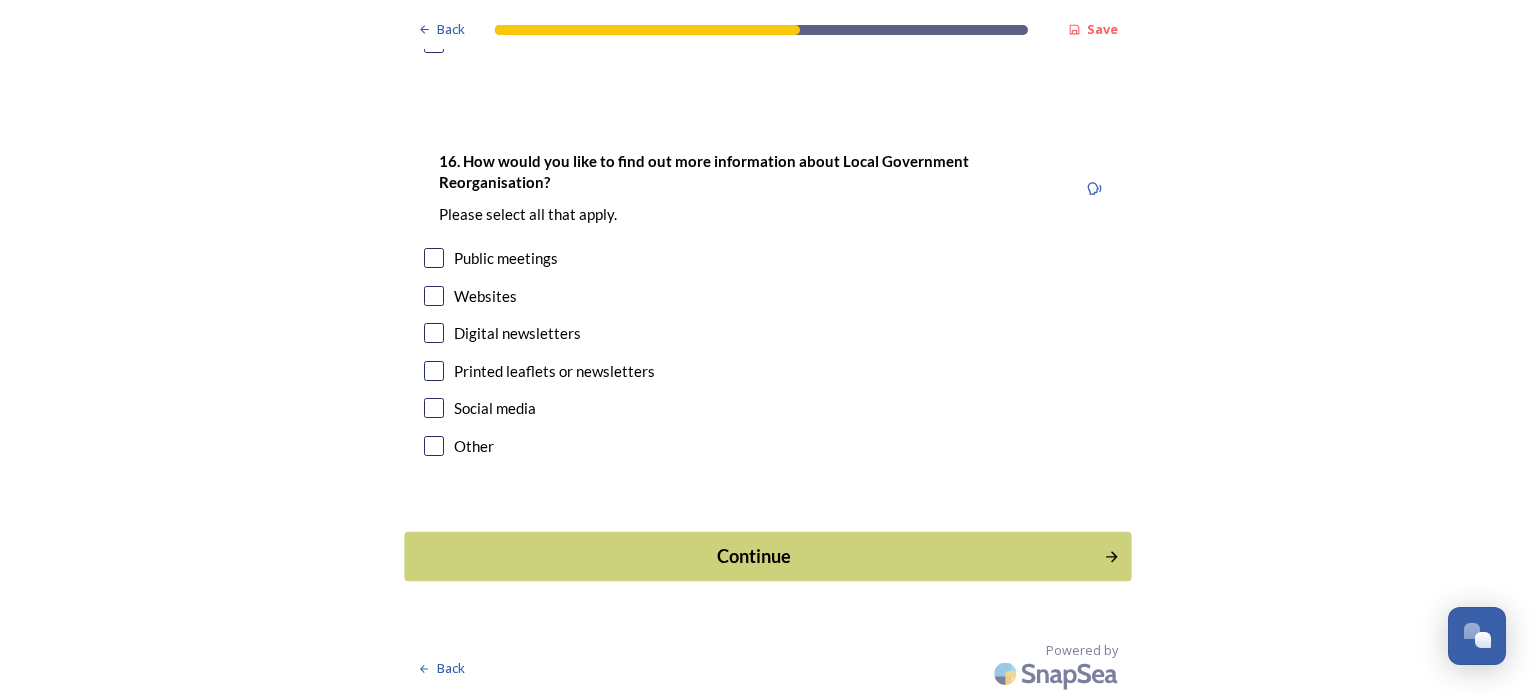 click on "Continue" at bounding box center [754, 556] 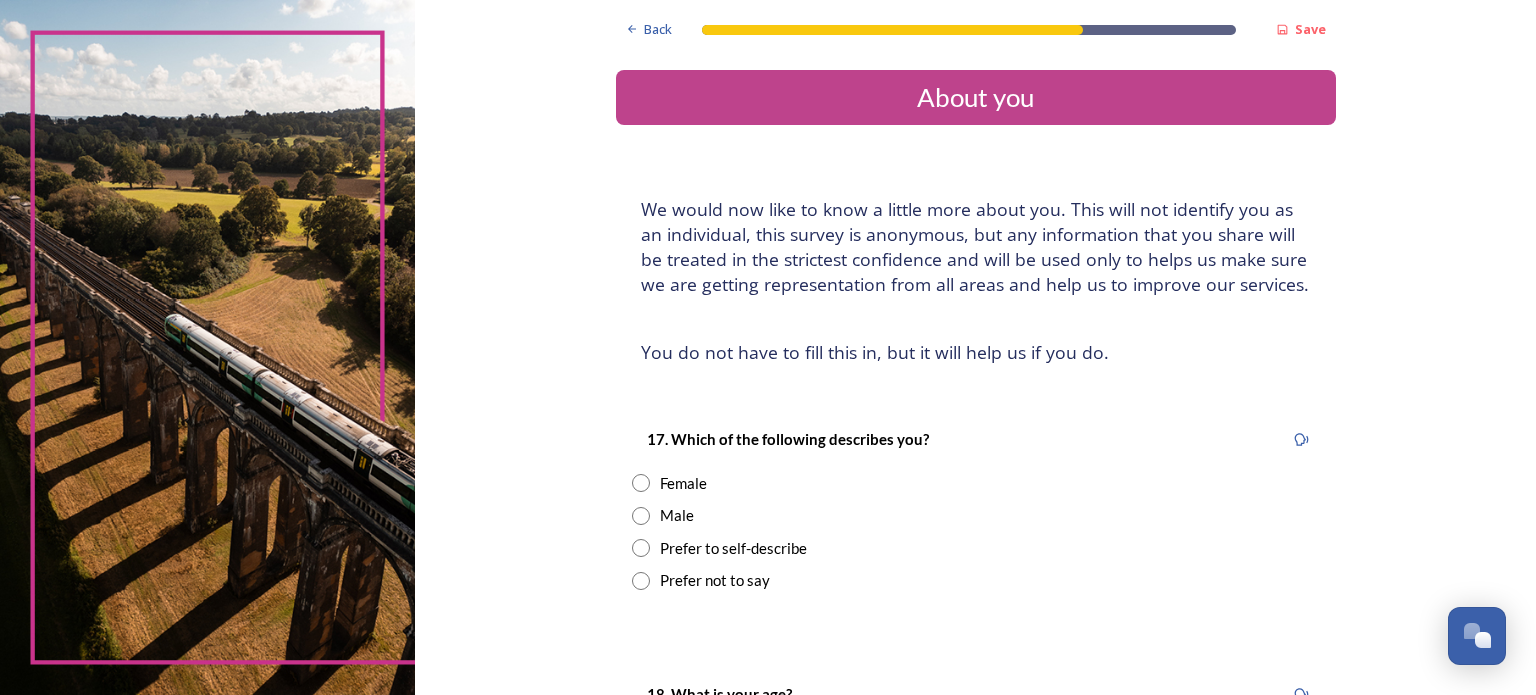 click at bounding box center (641, 483) 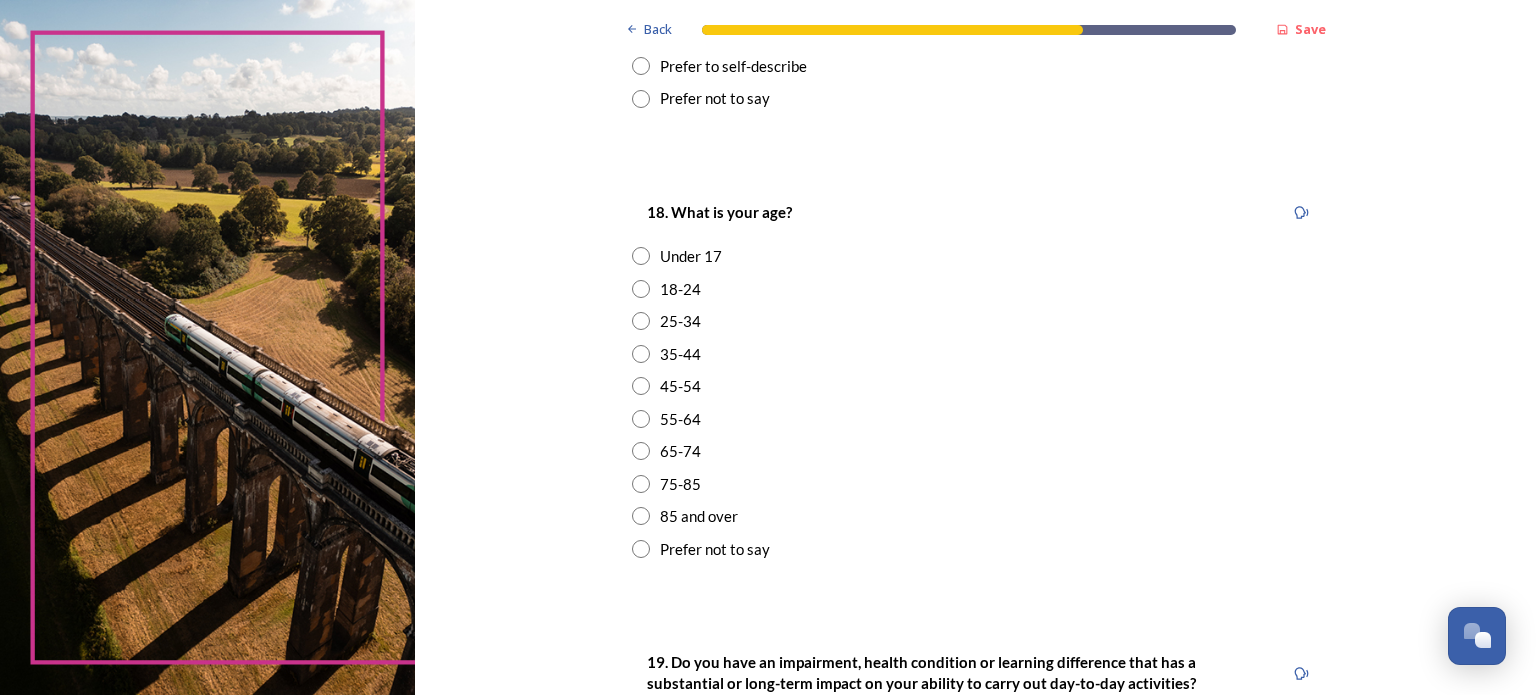 scroll, scrollTop: 500, scrollLeft: 0, axis: vertical 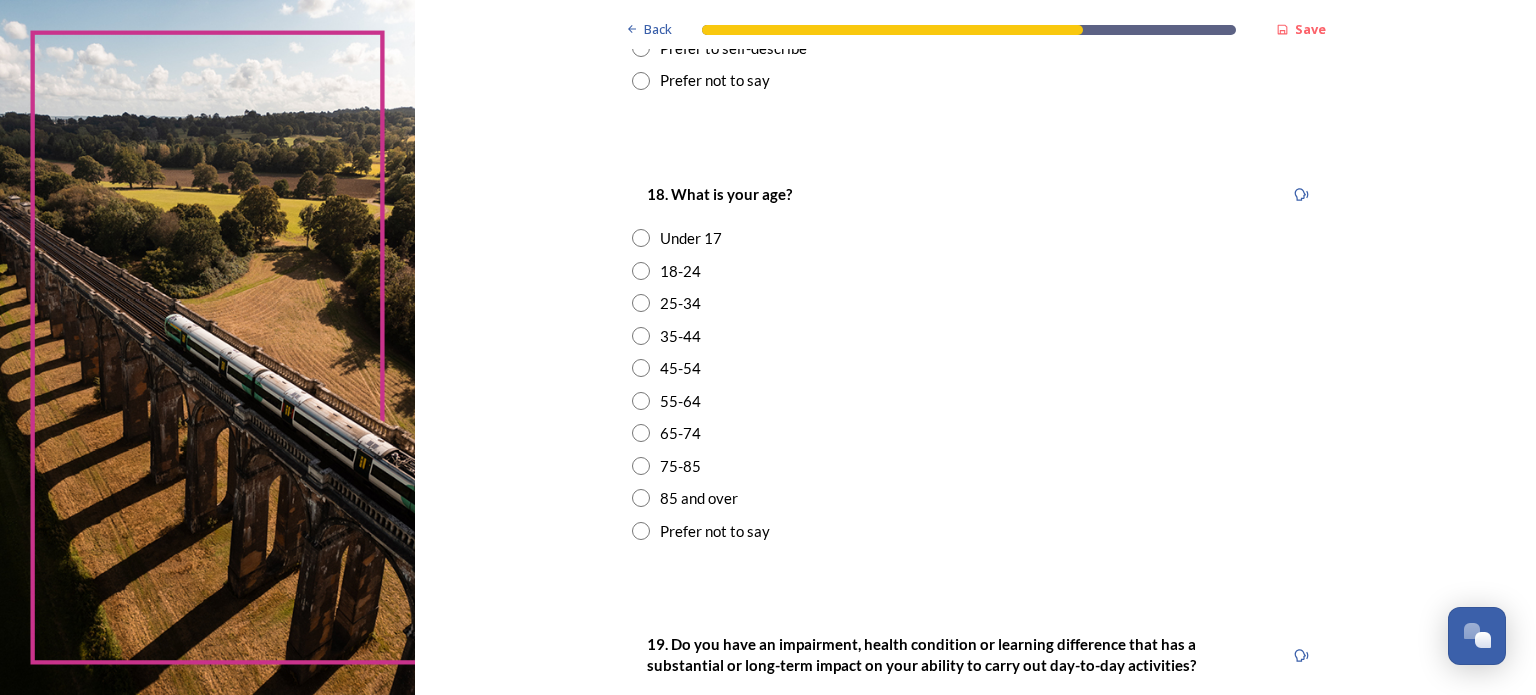 click at bounding box center [641, 466] 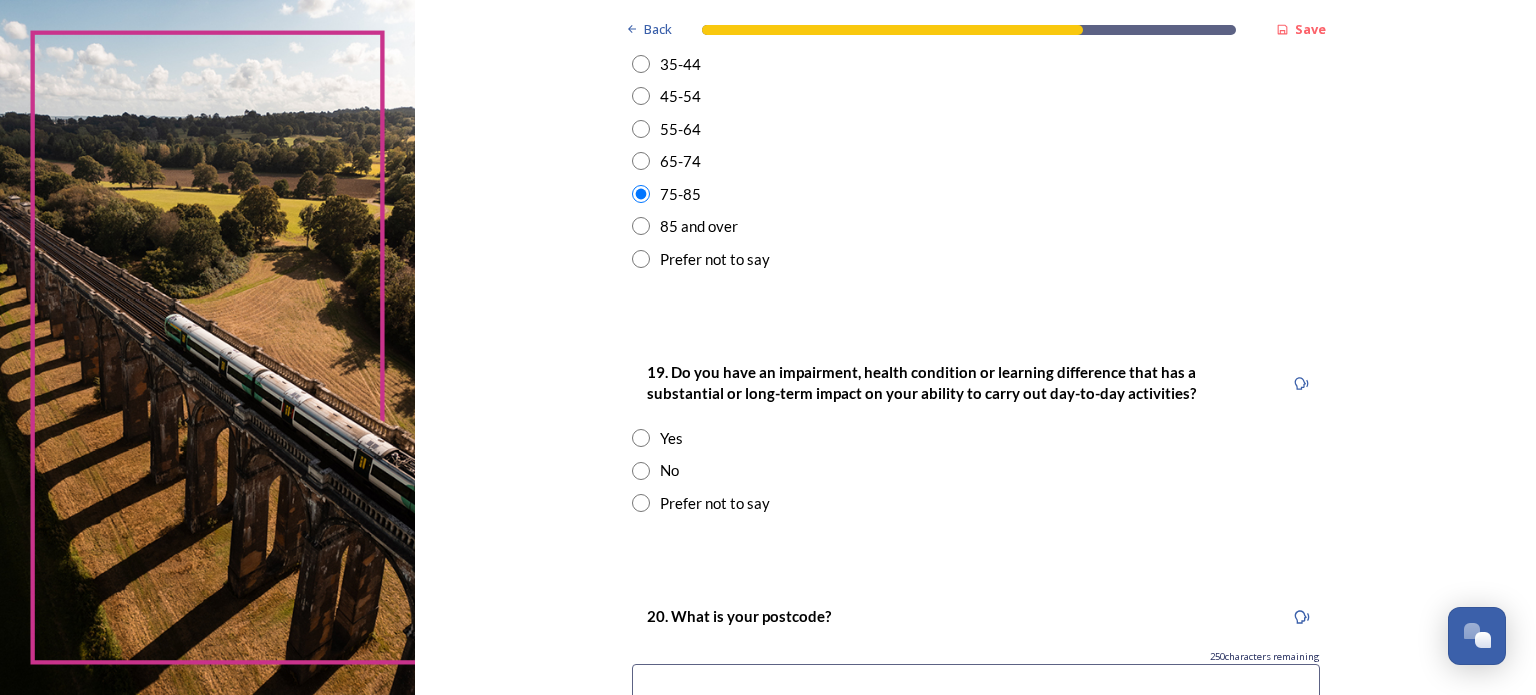 scroll, scrollTop: 800, scrollLeft: 0, axis: vertical 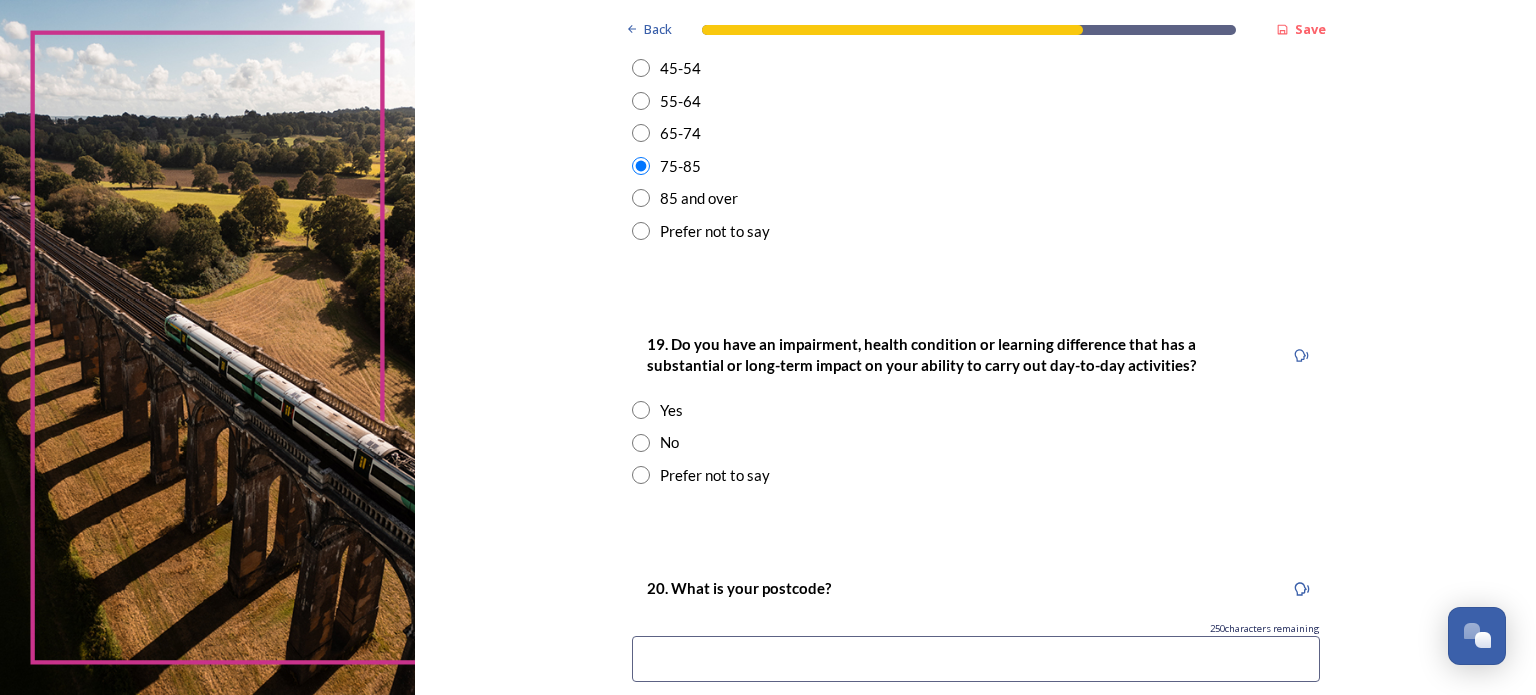 click at bounding box center (641, 443) 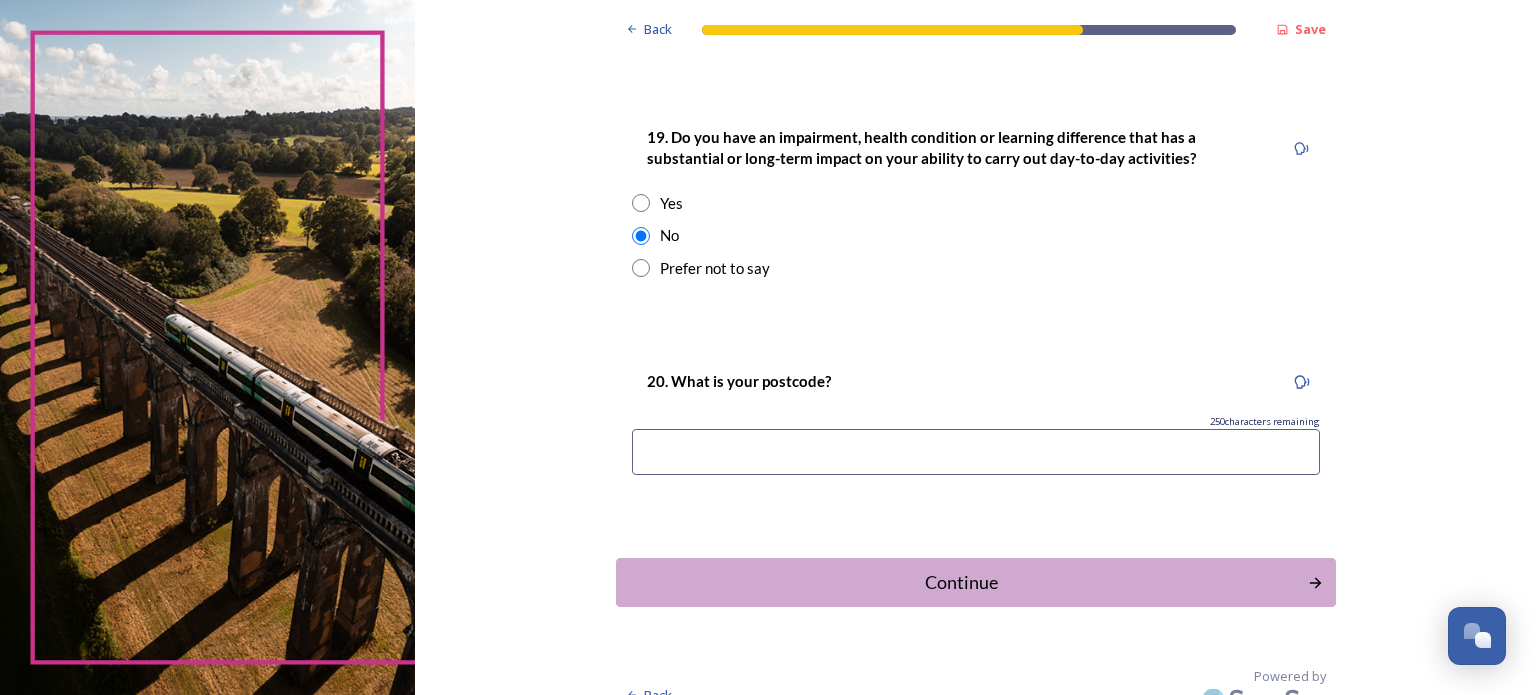 scroll, scrollTop: 1034, scrollLeft: 0, axis: vertical 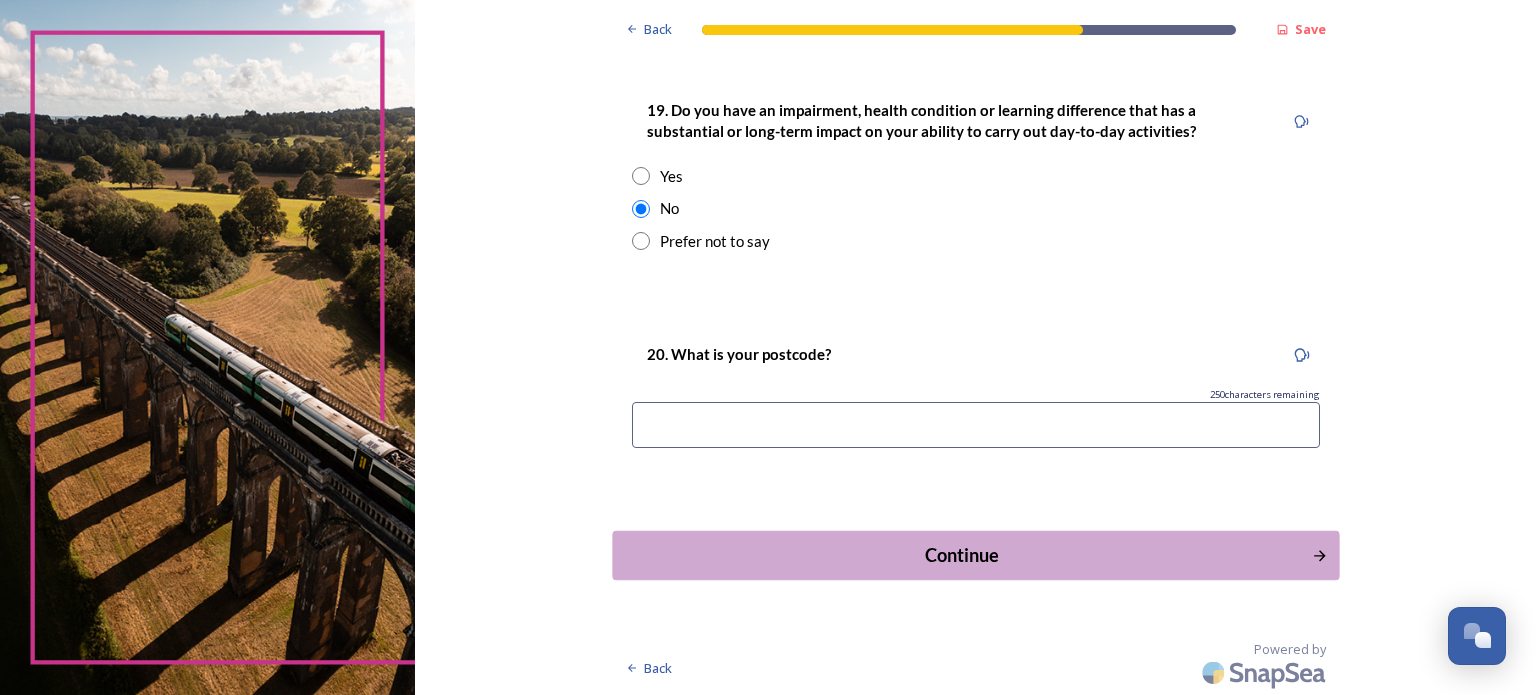 click on "Continue" at bounding box center (961, 555) 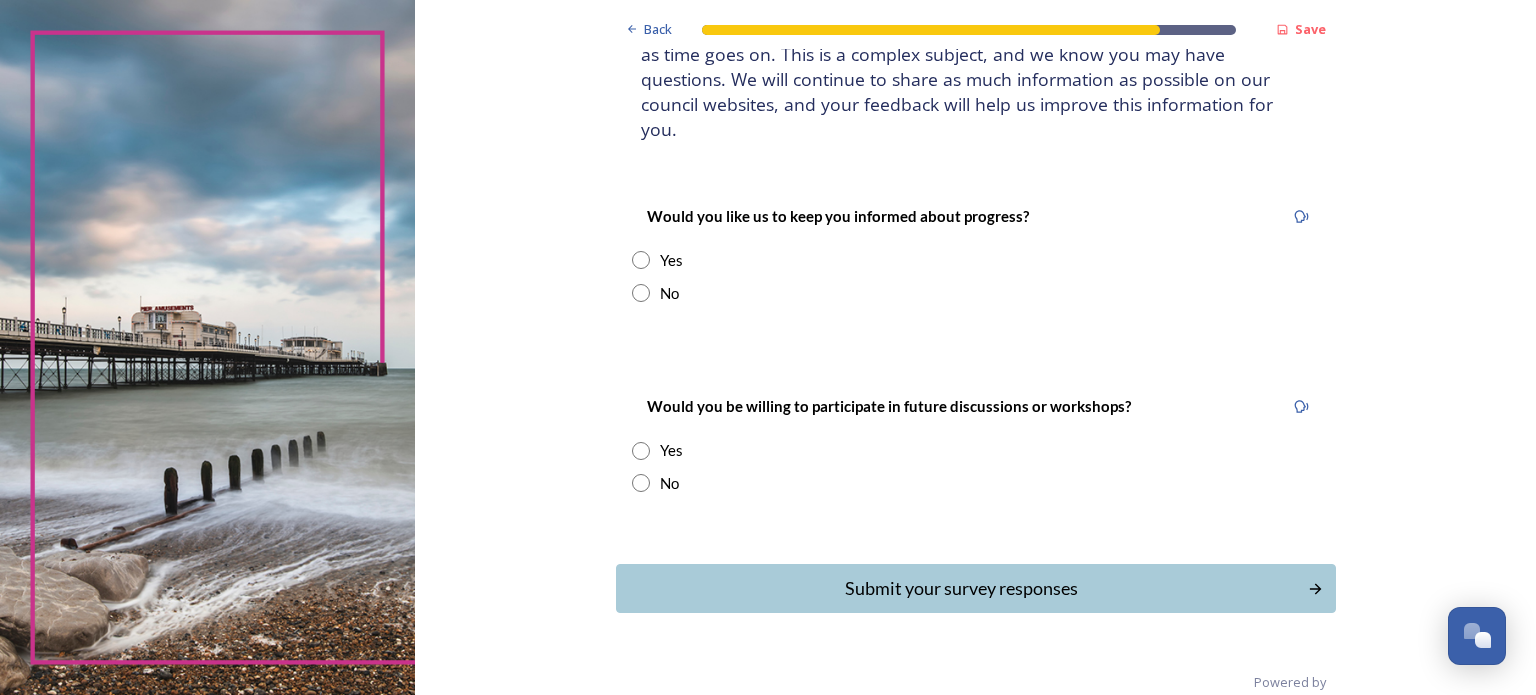 scroll, scrollTop: 188, scrollLeft: 0, axis: vertical 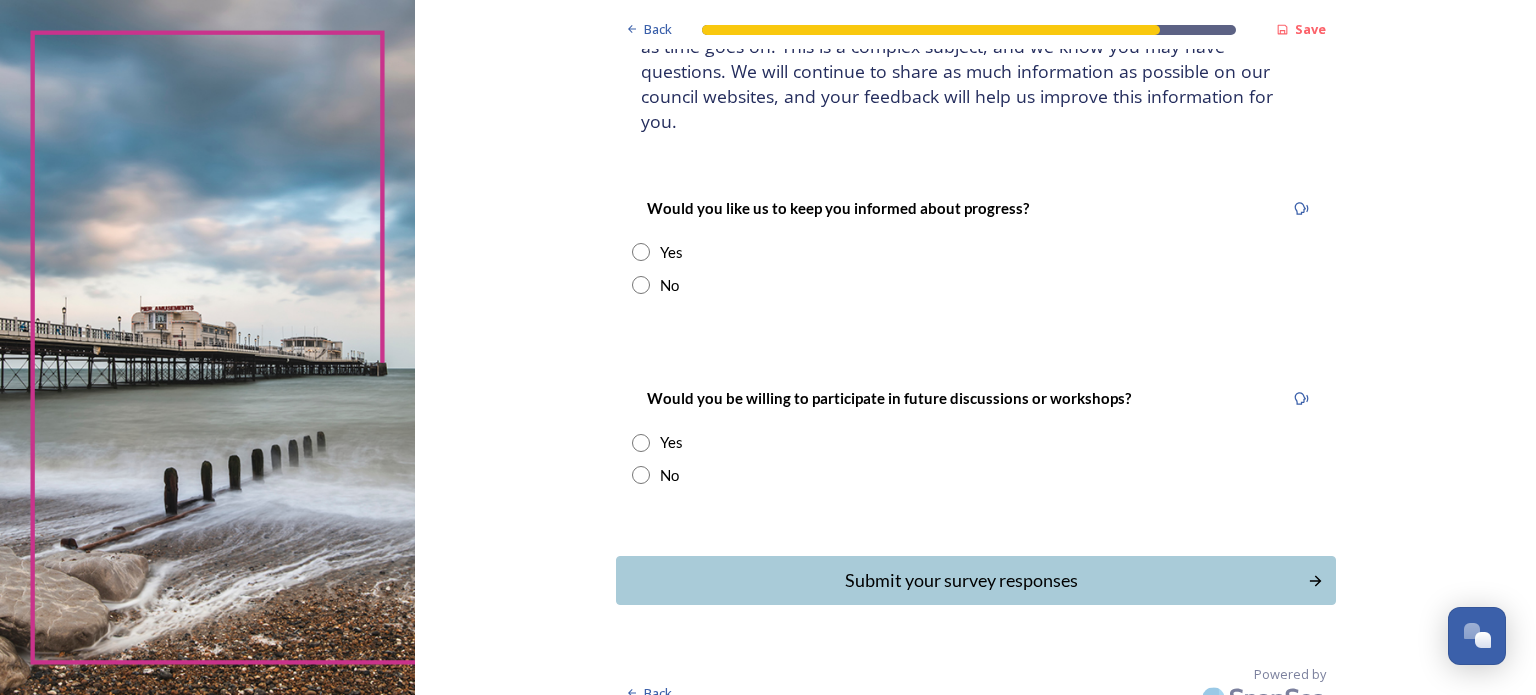 click at bounding box center (641, 475) 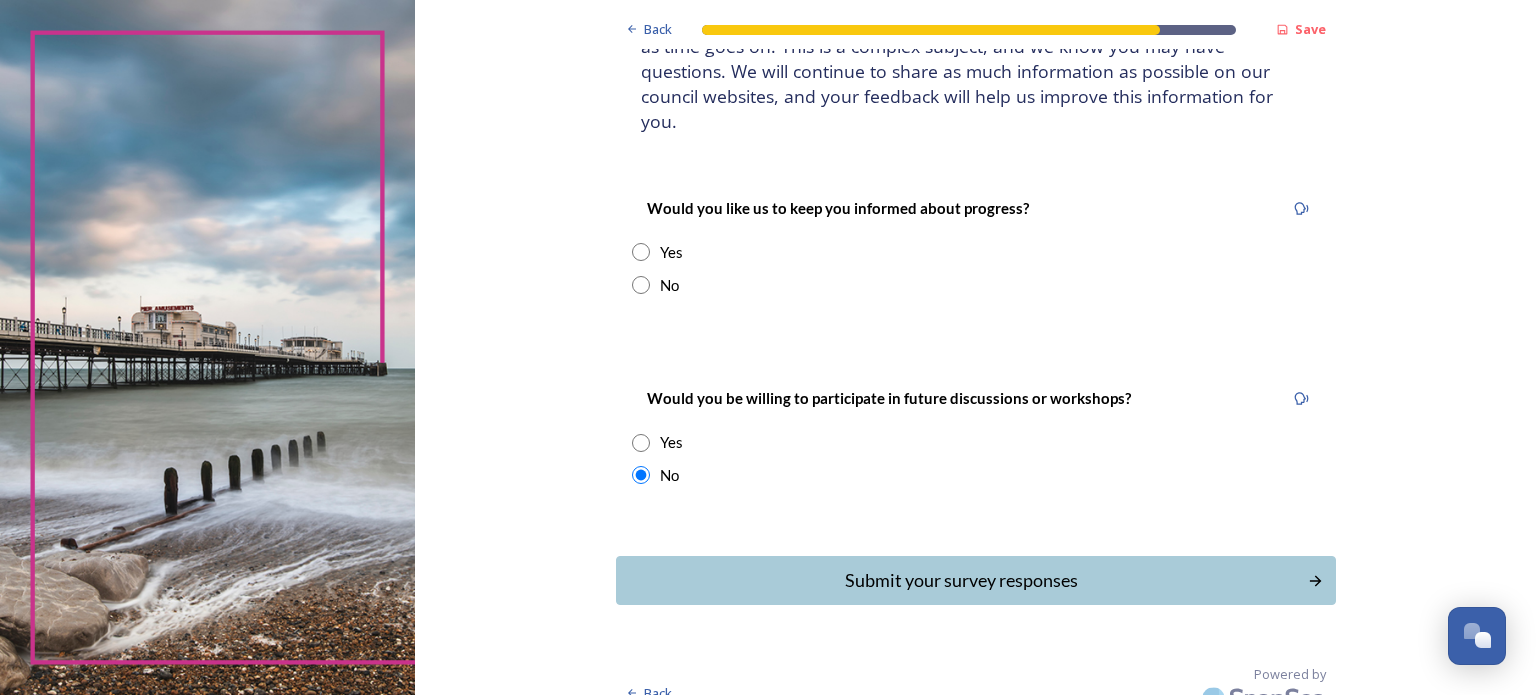 click at bounding box center (641, 285) 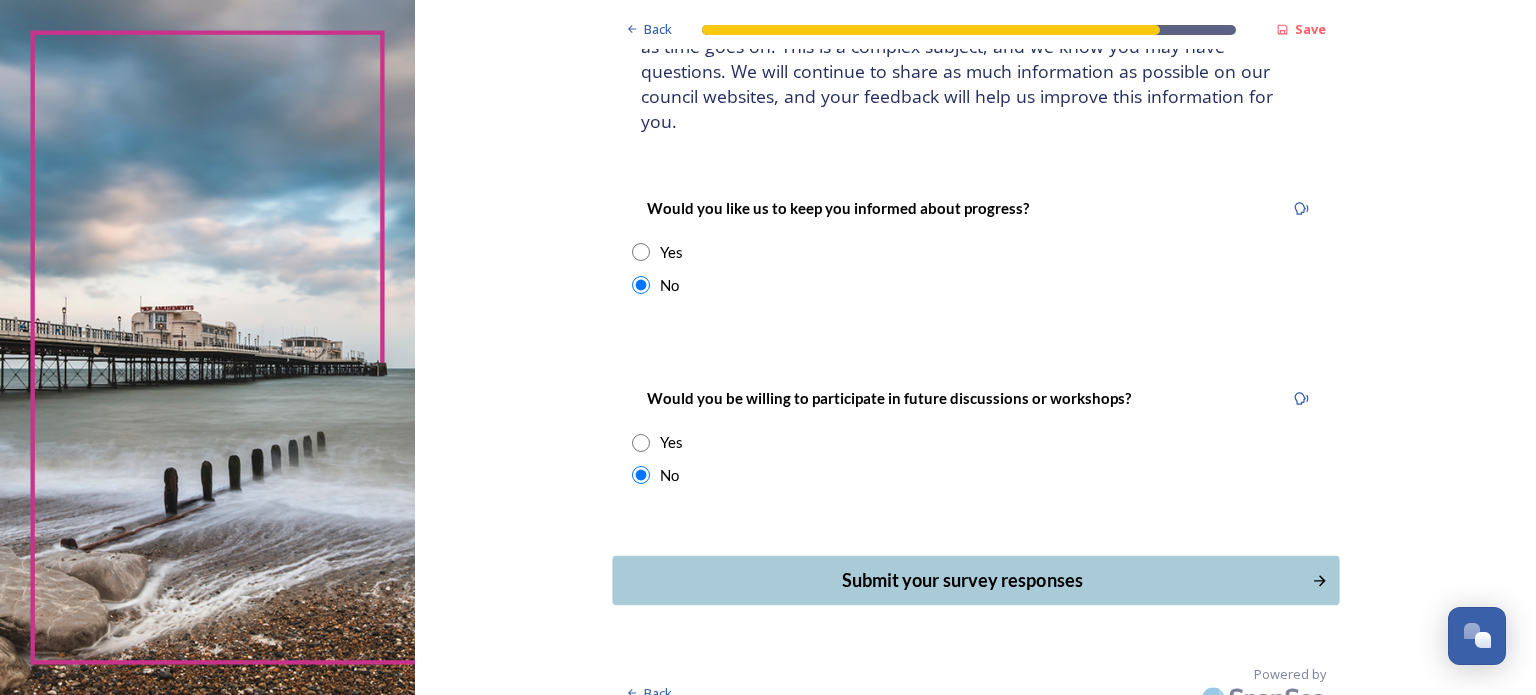click on "Submit your survey responses" at bounding box center [961, 580] 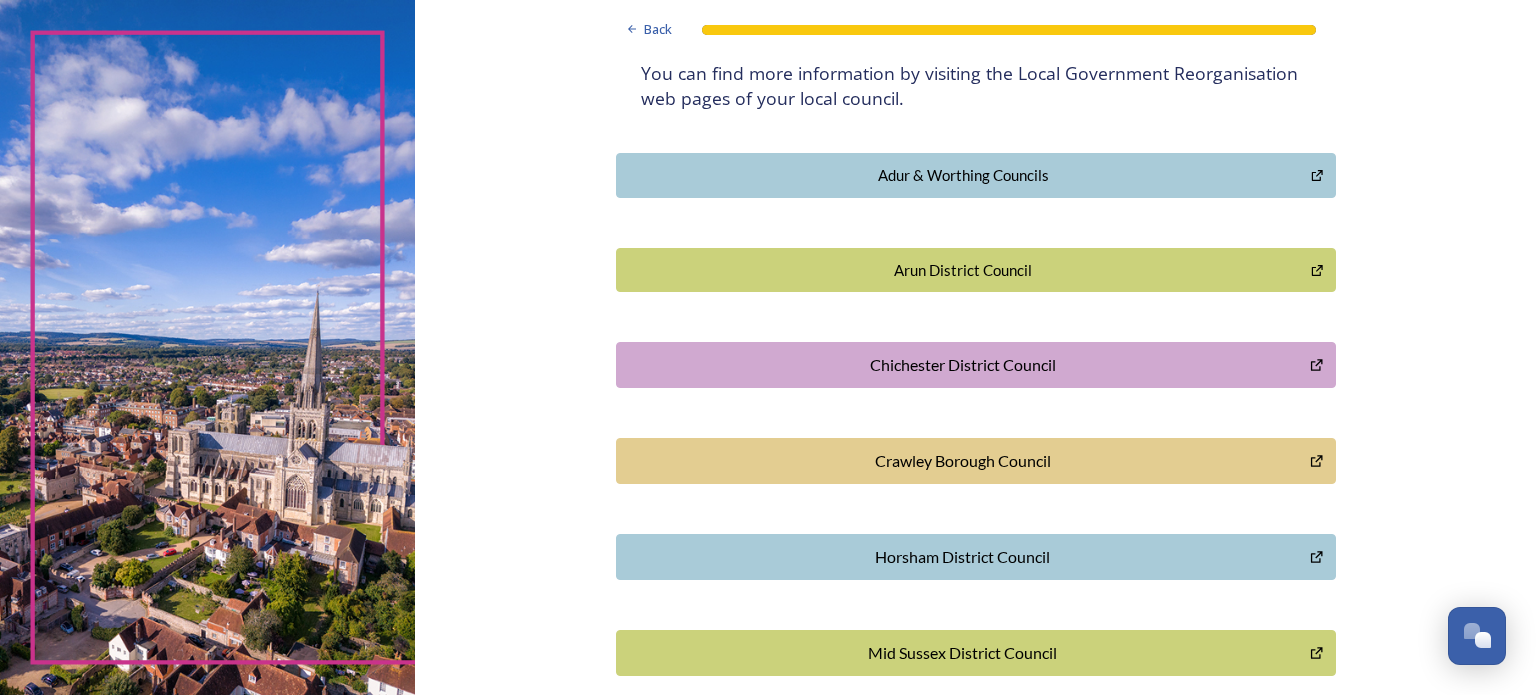 scroll, scrollTop: 590, scrollLeft: 0, axis: vertical 